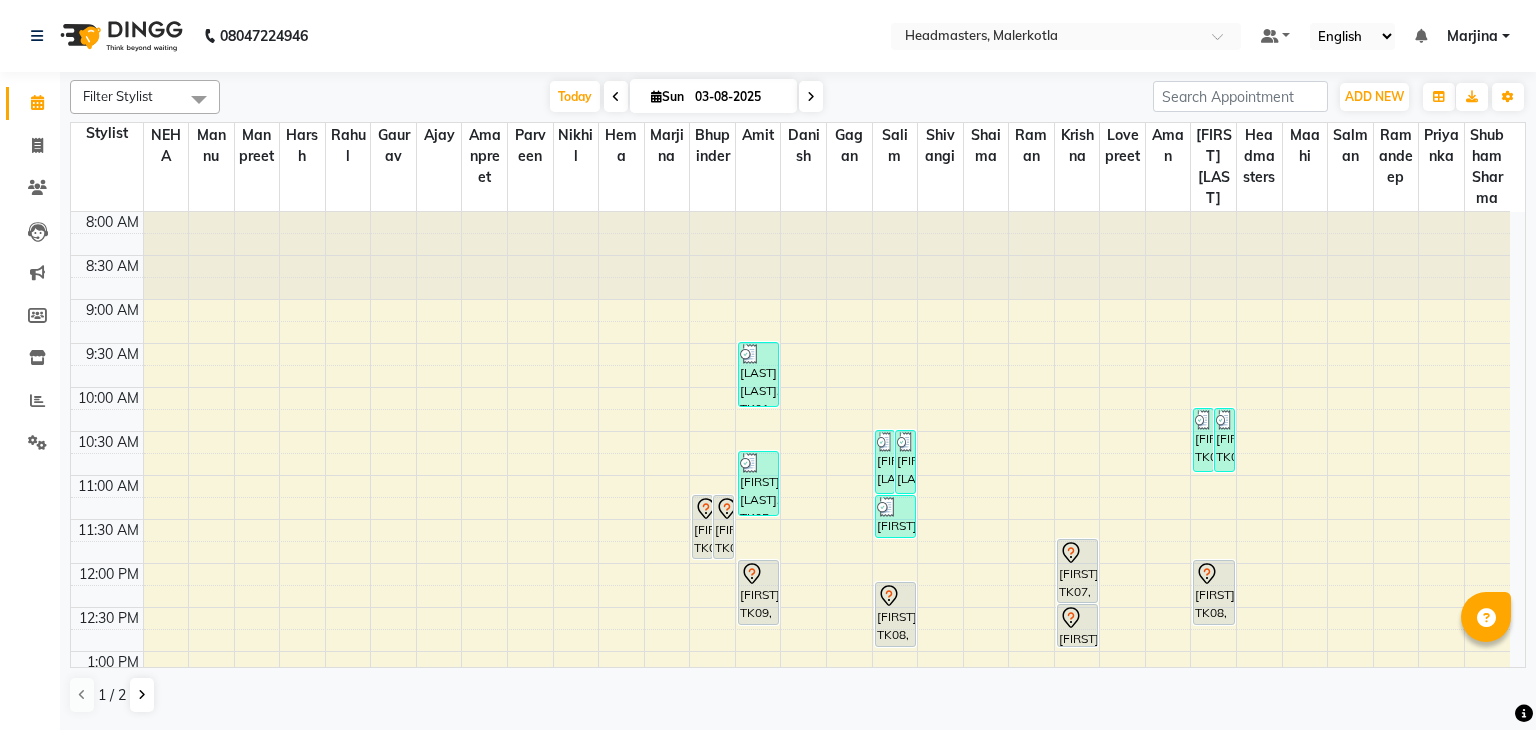 scroll, scrollTop: 0, scrollLeft: 0, axis: both 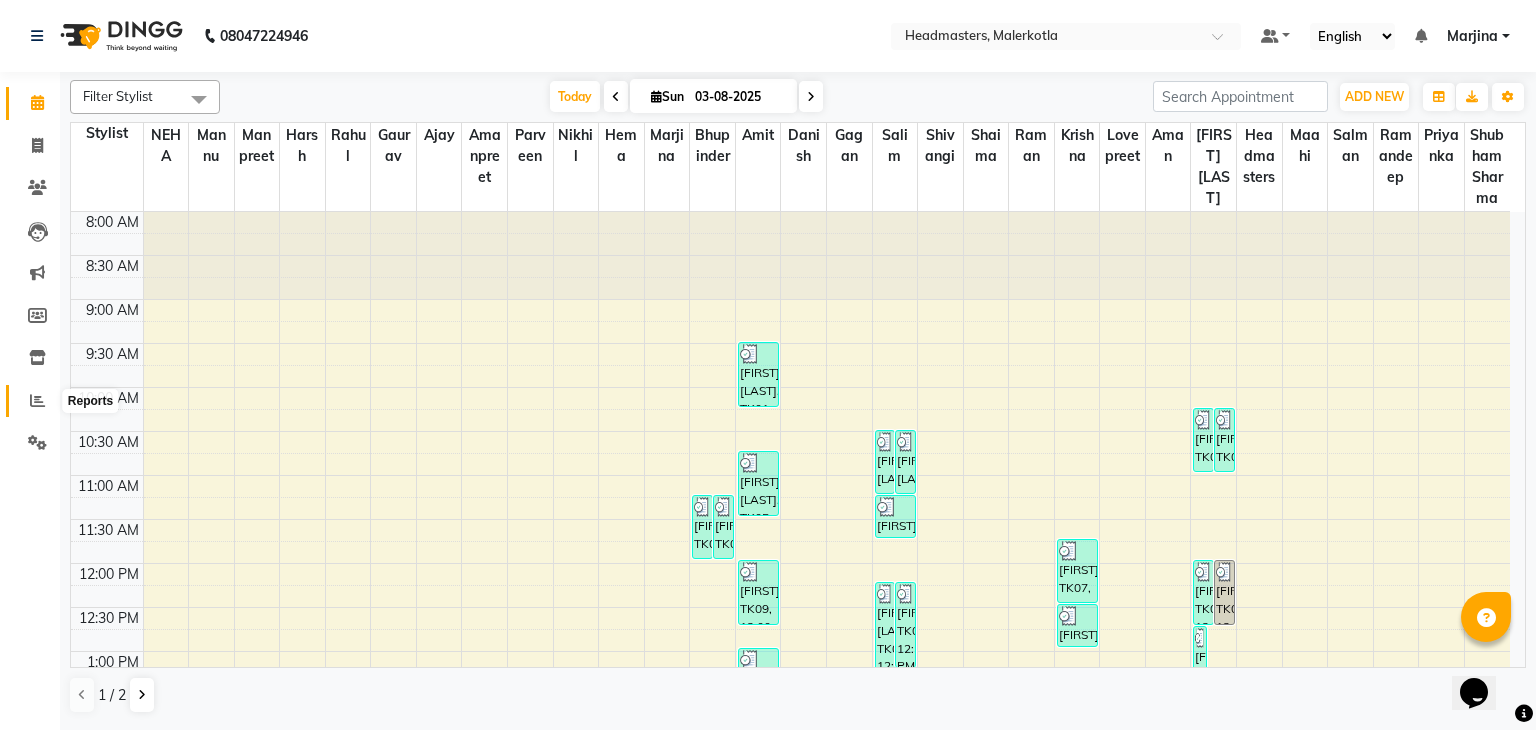 click 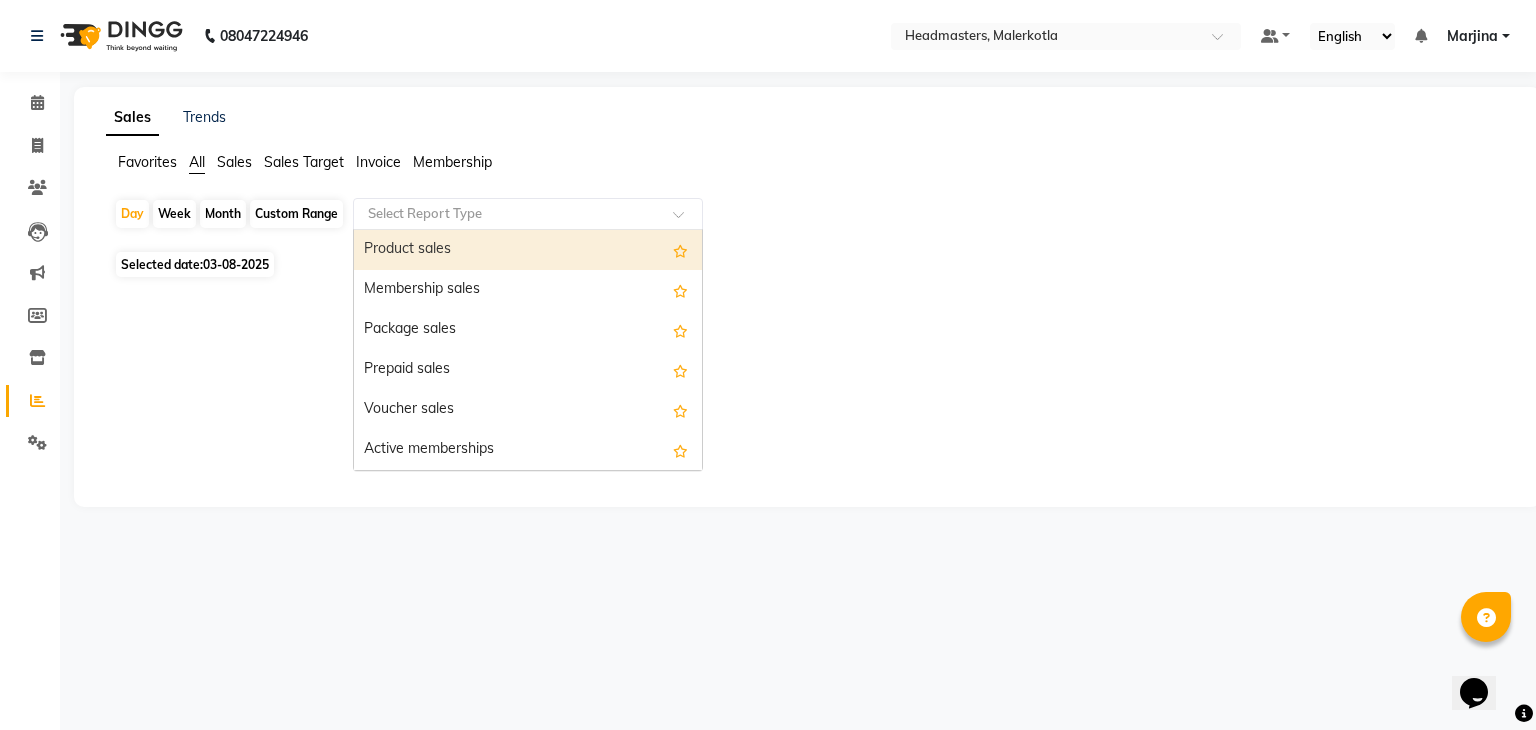 click 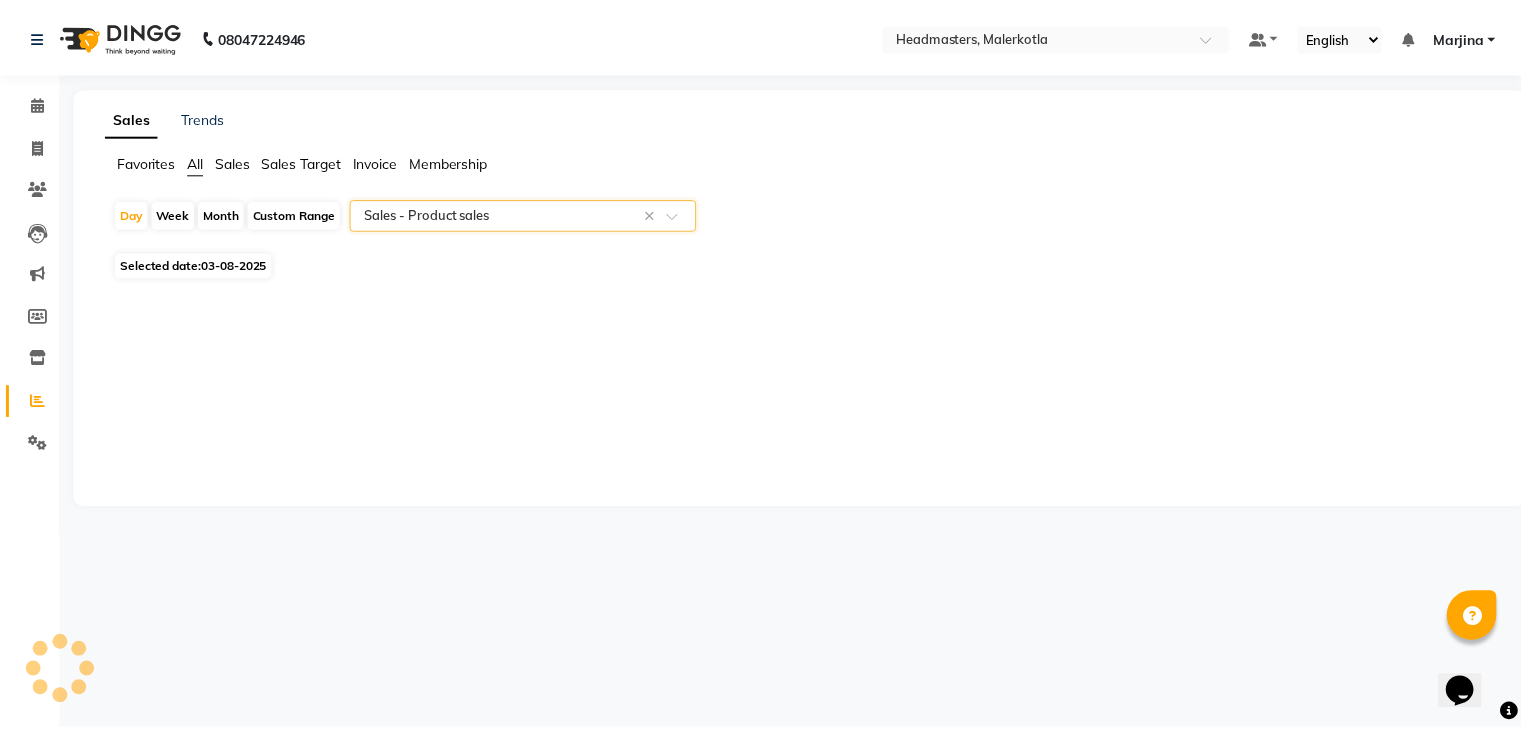 select on "csv" 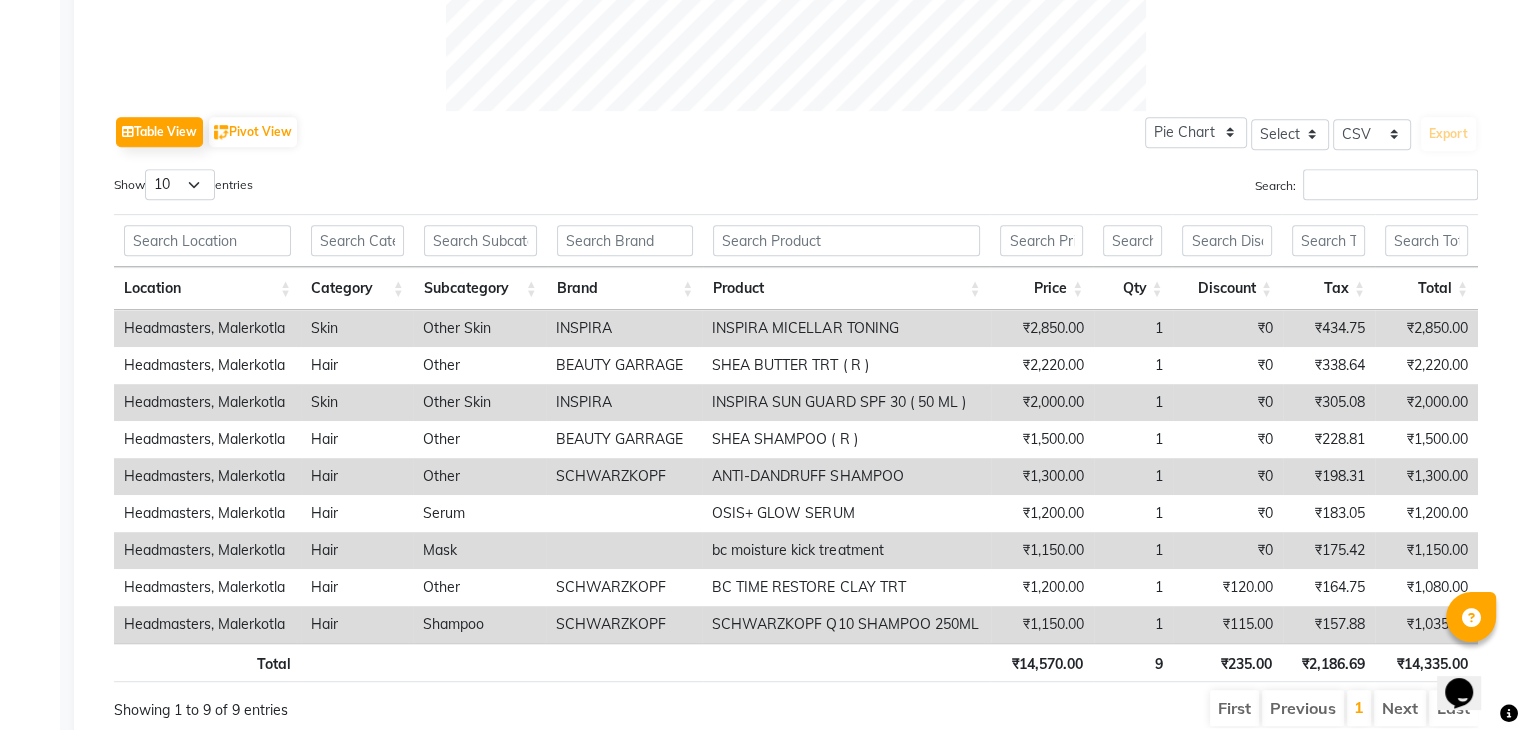 scroll, scrollTop: 931, scrollLeft: 0, axis: vertical 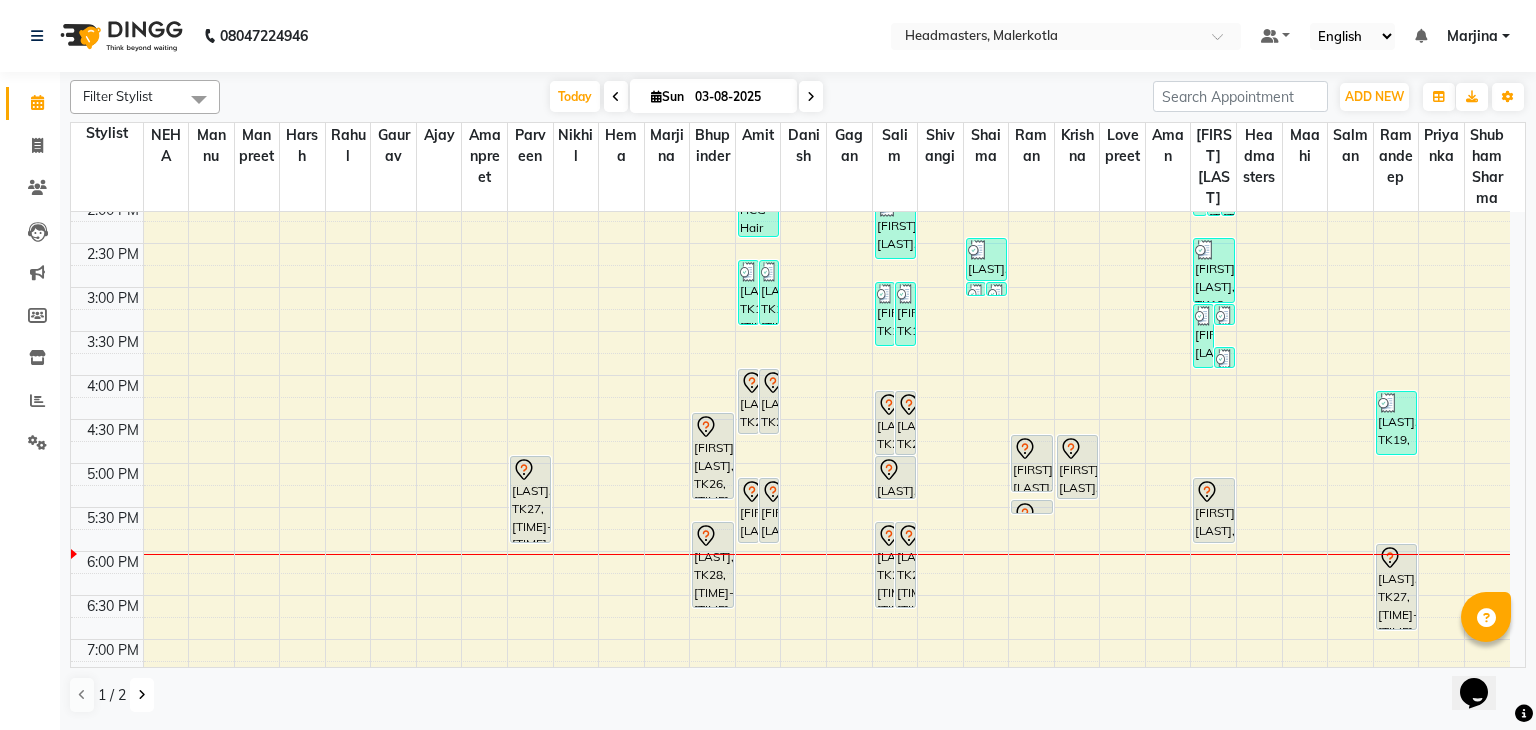 click at bounding box center [142, 695] 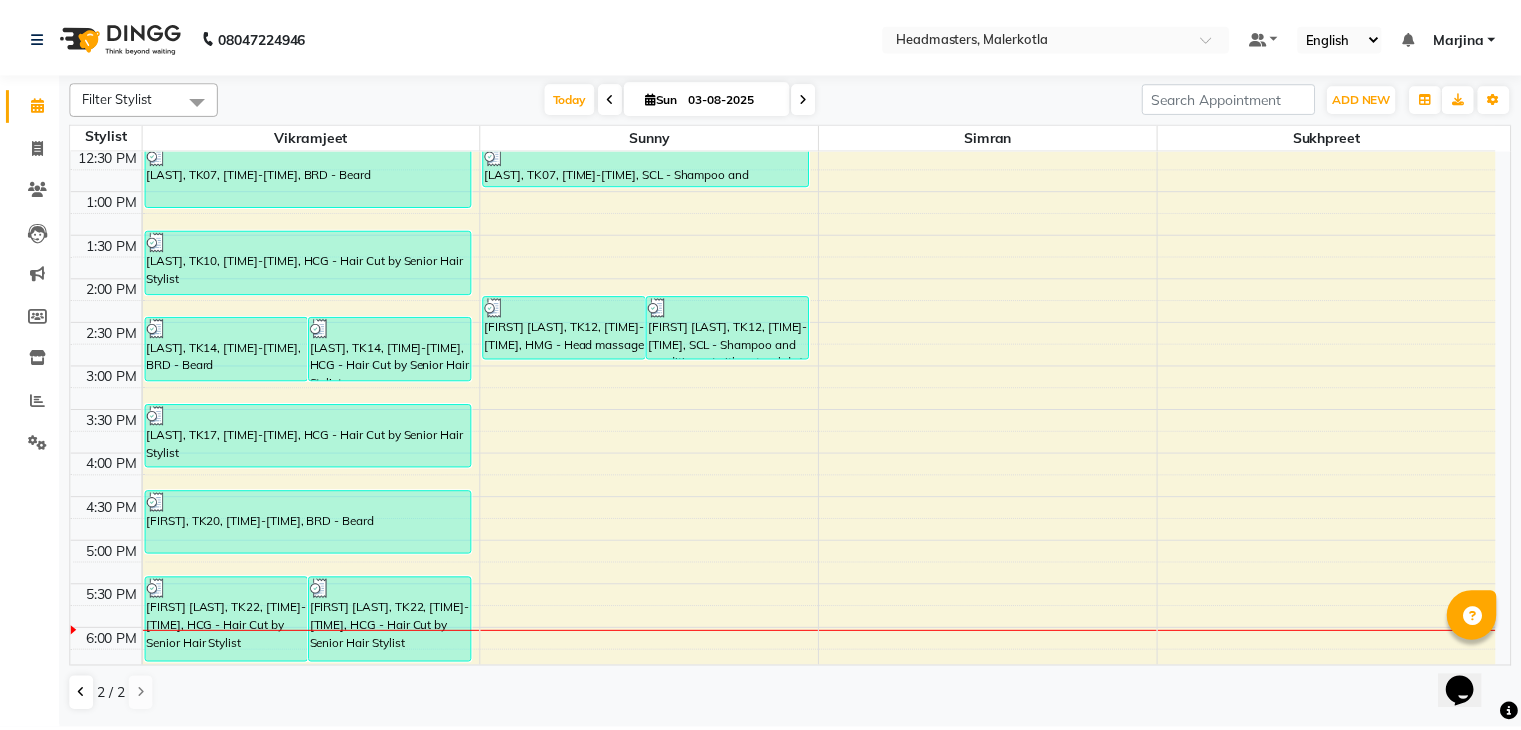 scroll, scrollTop: 397, scrollLeft: 0, axis: vertical 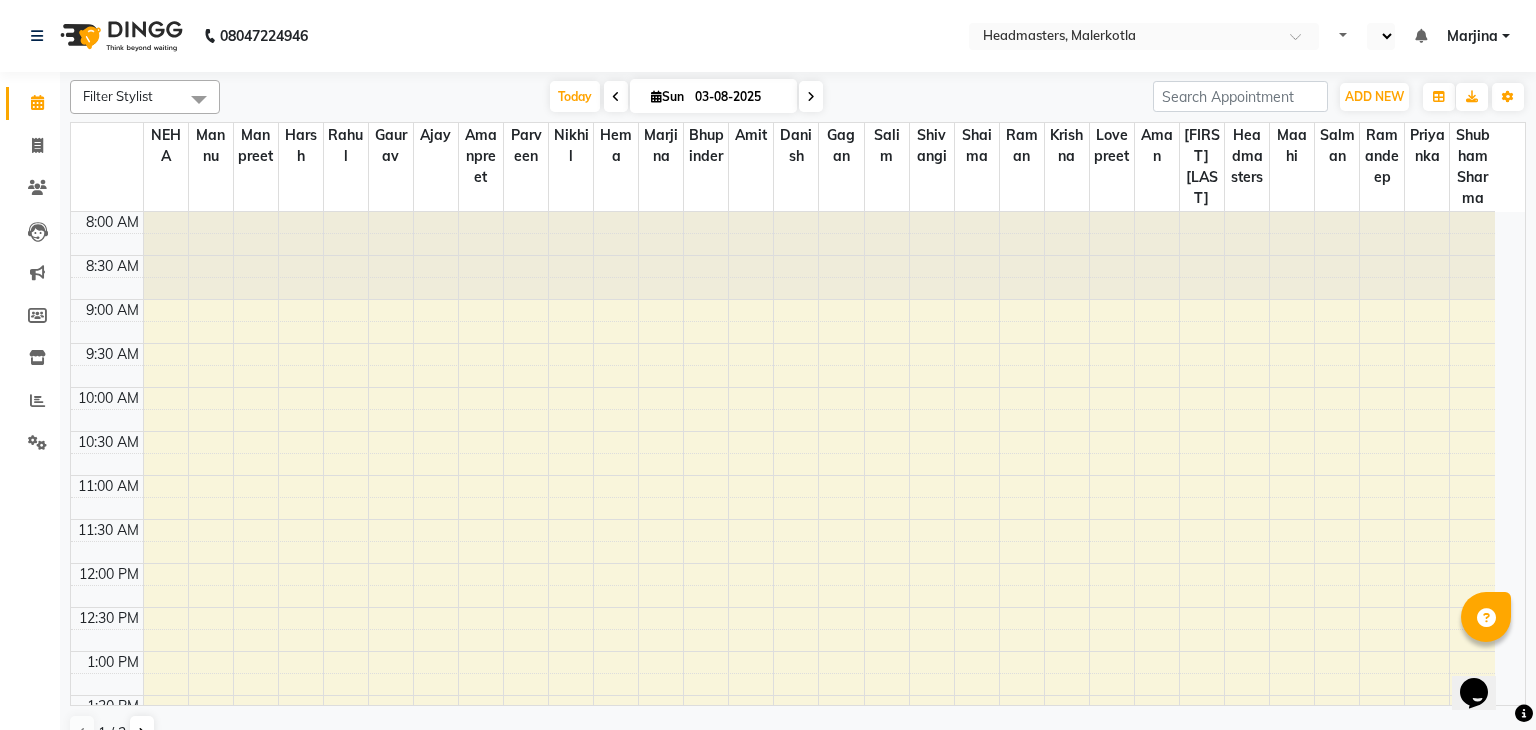 click on "8:00 AM 8:30 AM 9:00 AM 9:30 AM 10:00 AM 10:30 AM 11:00 AM 11:30 AM 12:00 PM 12:30 PM 1:00 PM 1:30 PM 2:00 PM 2:30 PM 3:00 PM 3:30 PM 4:00 PM 4:30 PM 5:00 PM 5:30 PM 6:00 PM 6:30 PM 7:00 PM 7:30 PM" at bounding box center (783, 739) 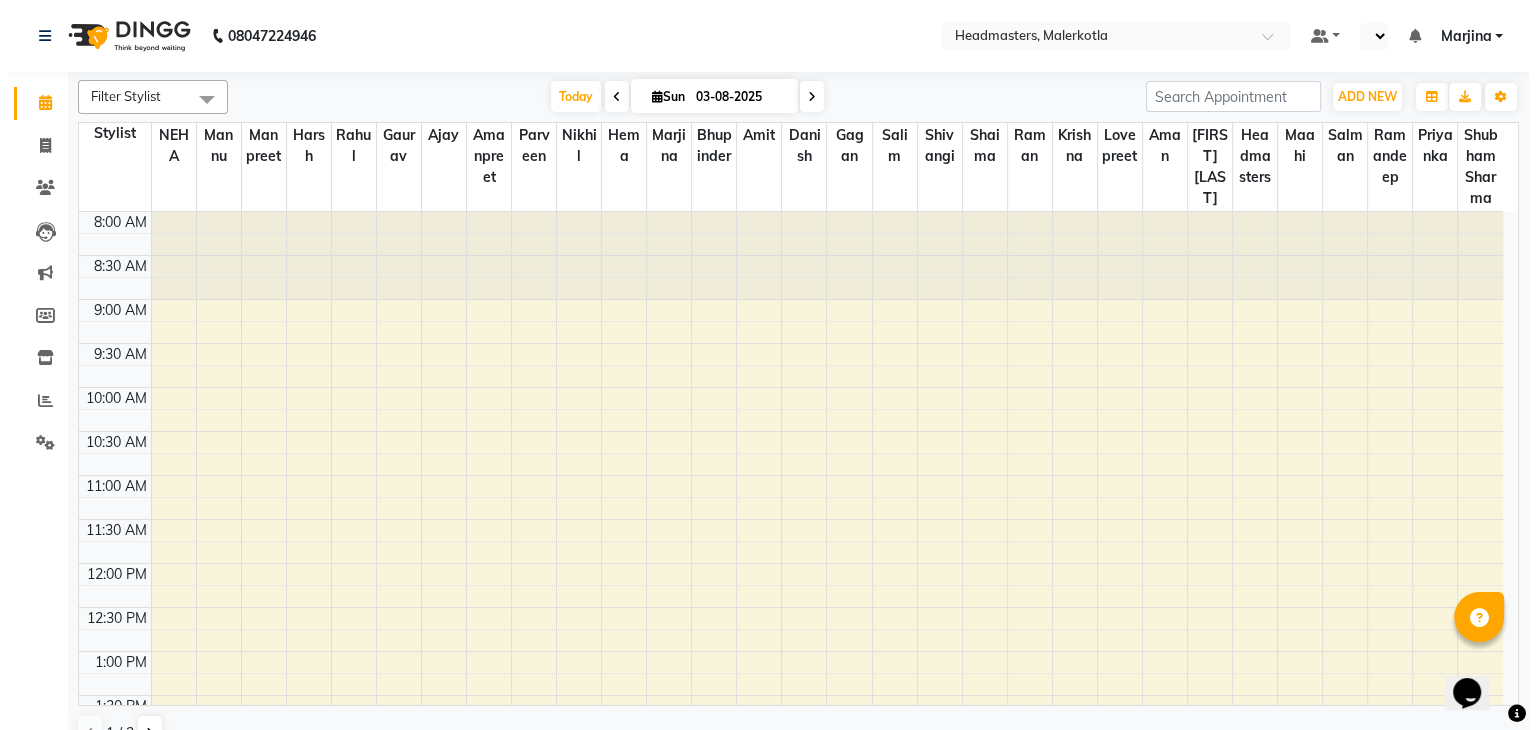 scroll, scrollTop: 484, scrollLeft: 0, axis: vertical 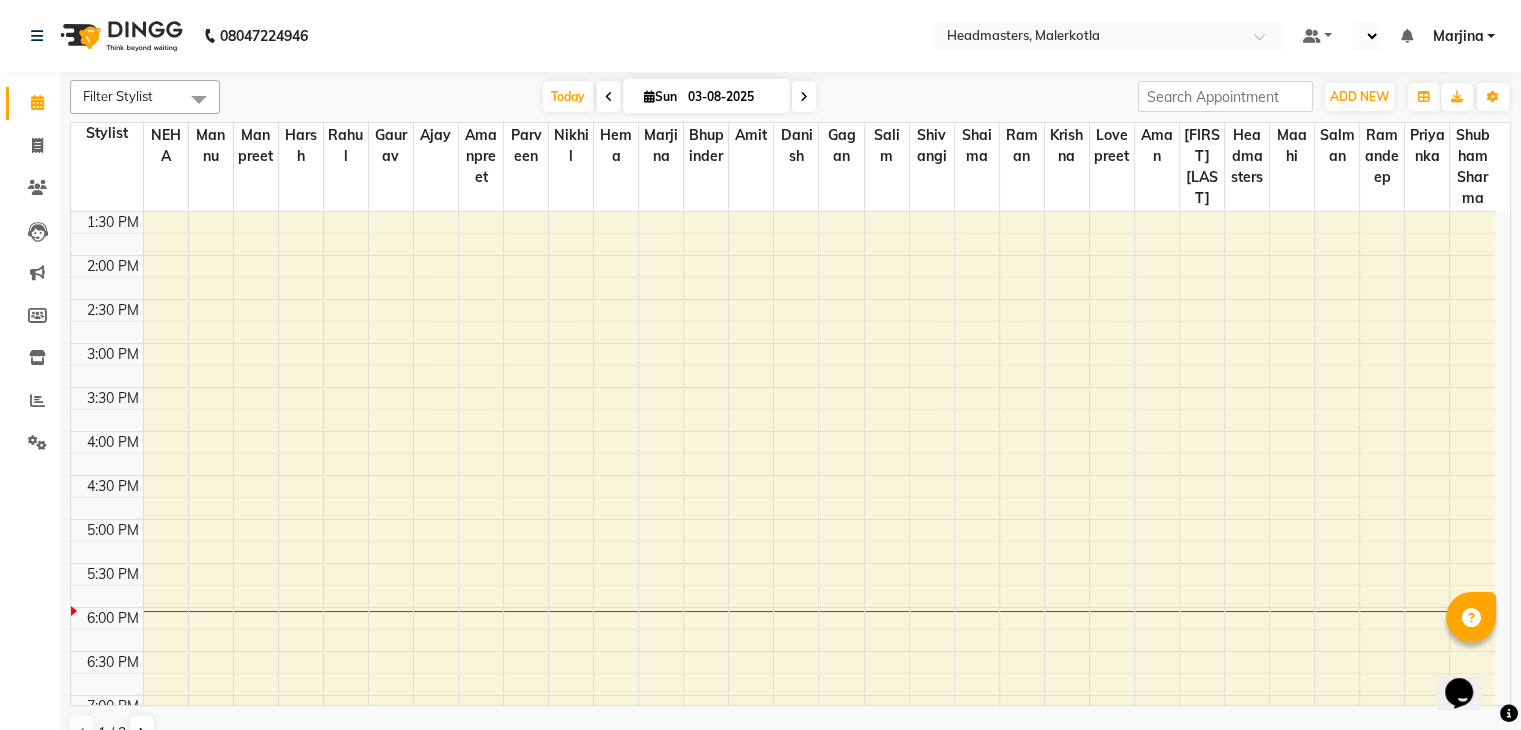 select on "en" 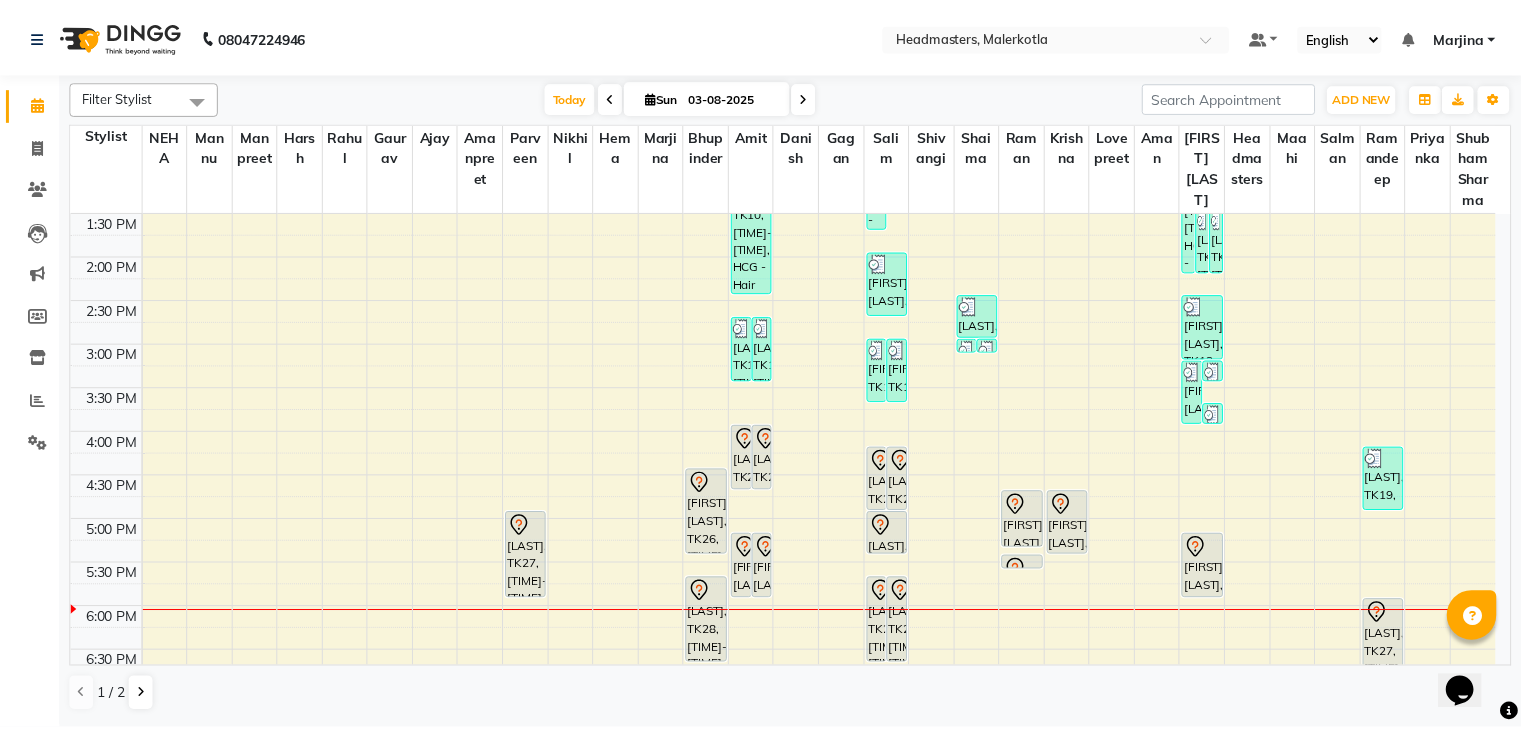 scroll, scrollTop: 0, scrollLeft: 0, axis: both 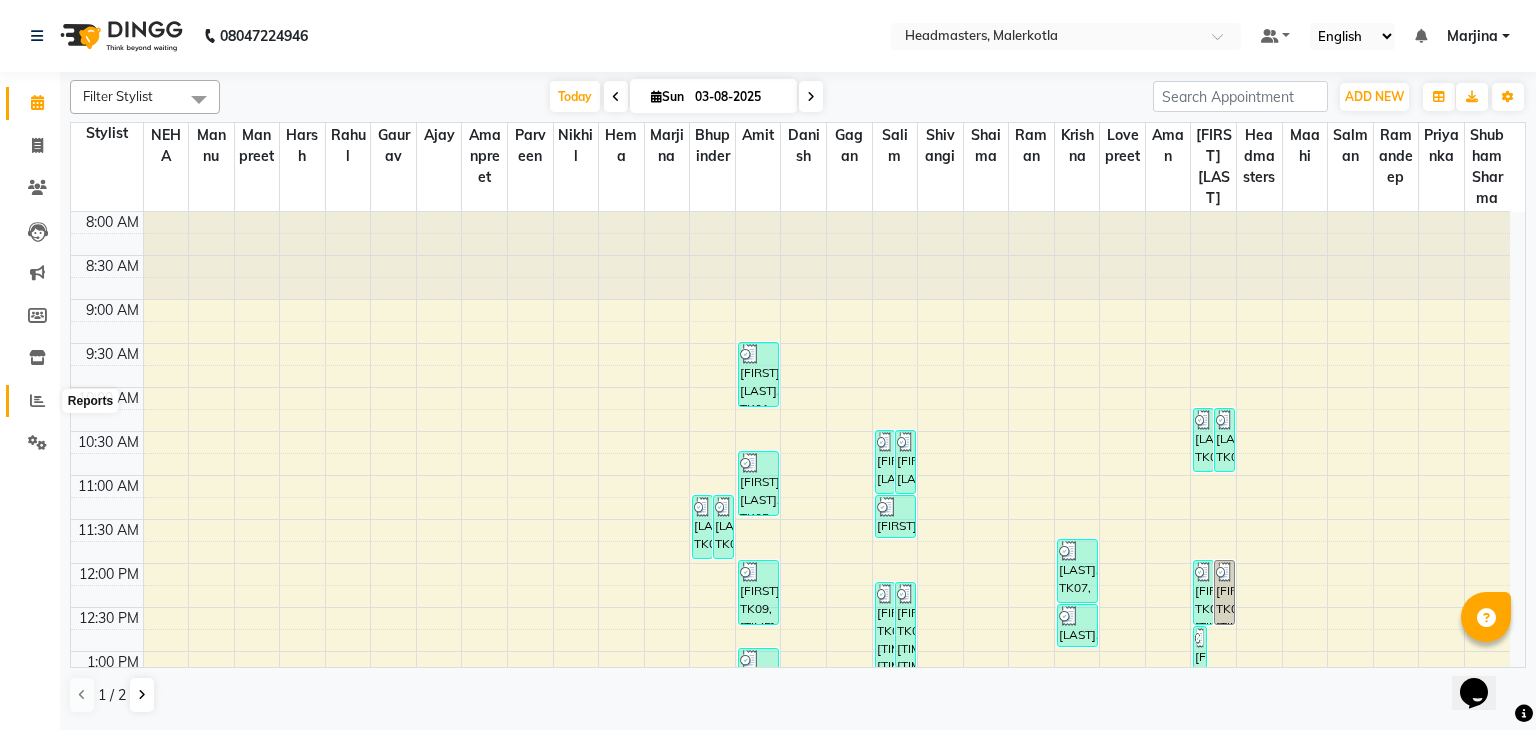 click 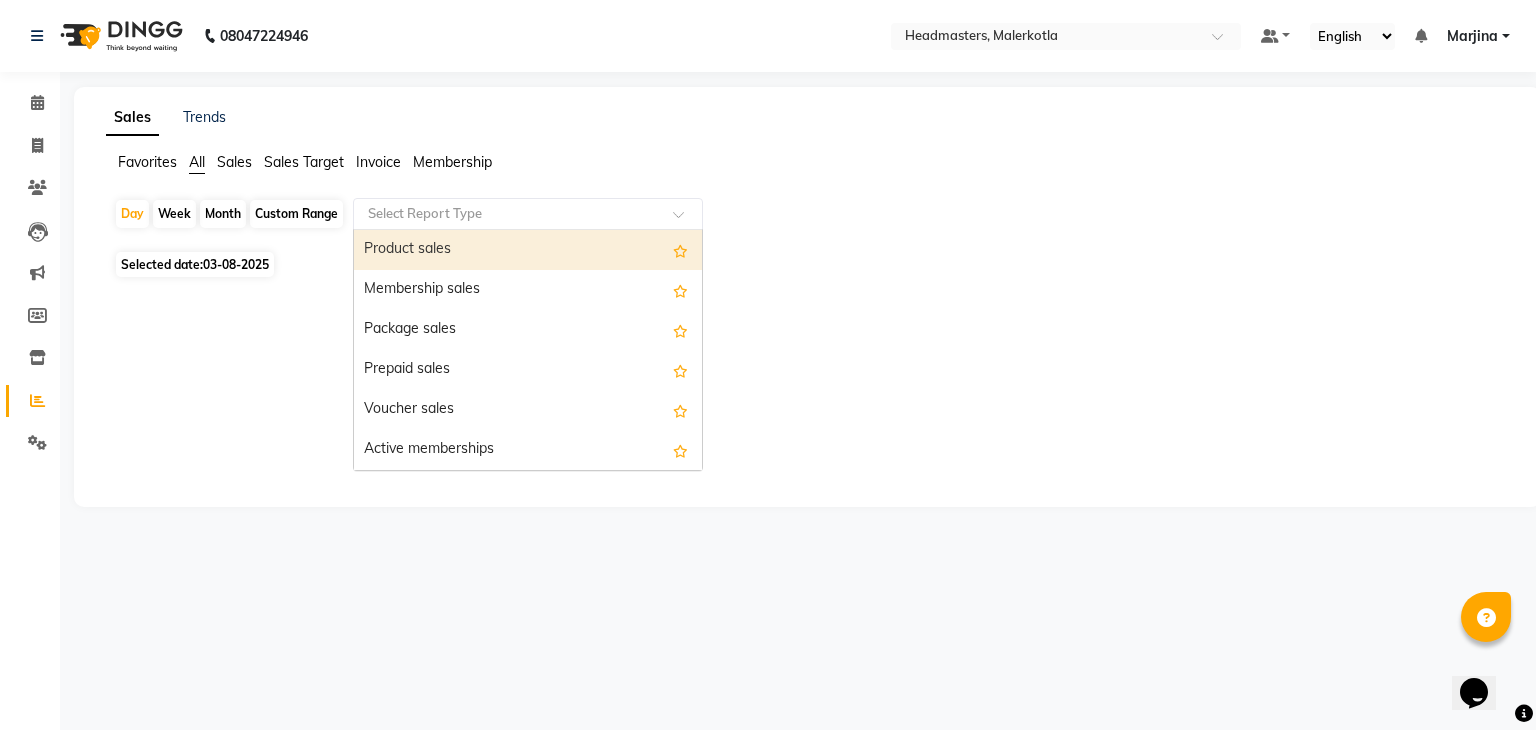 click 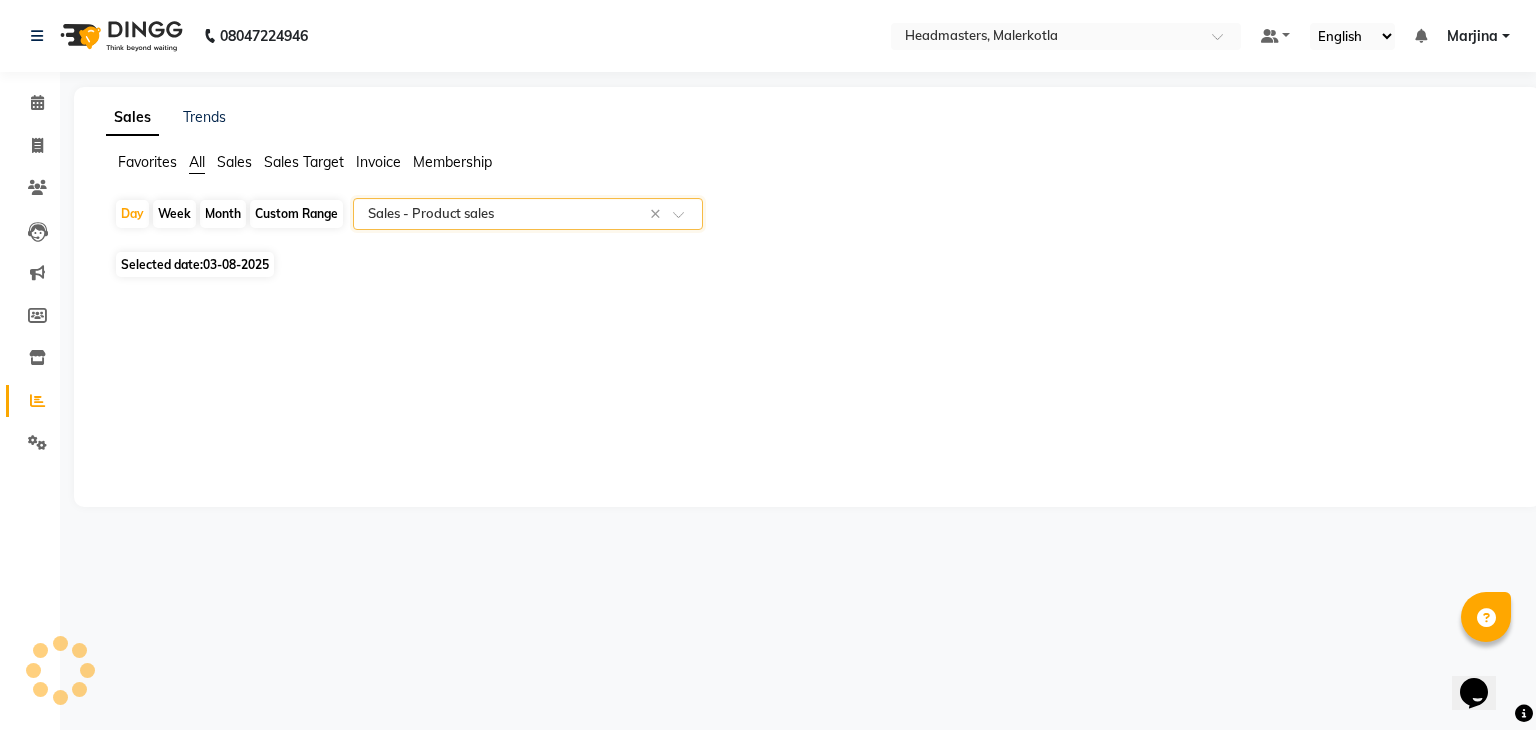 select on "csv" 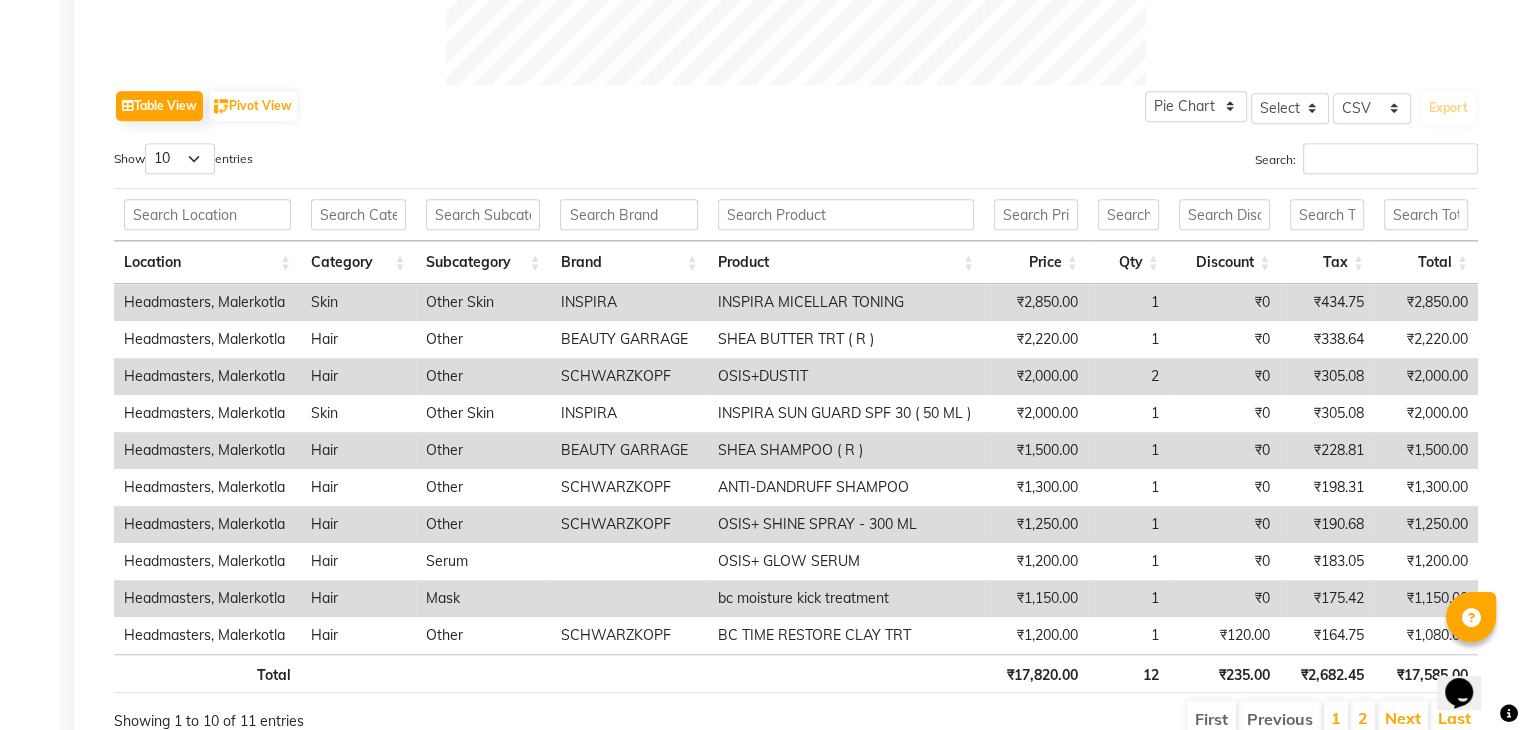 scroll, scrollTop: 1026, scrollLeft: 0, axis: vertical 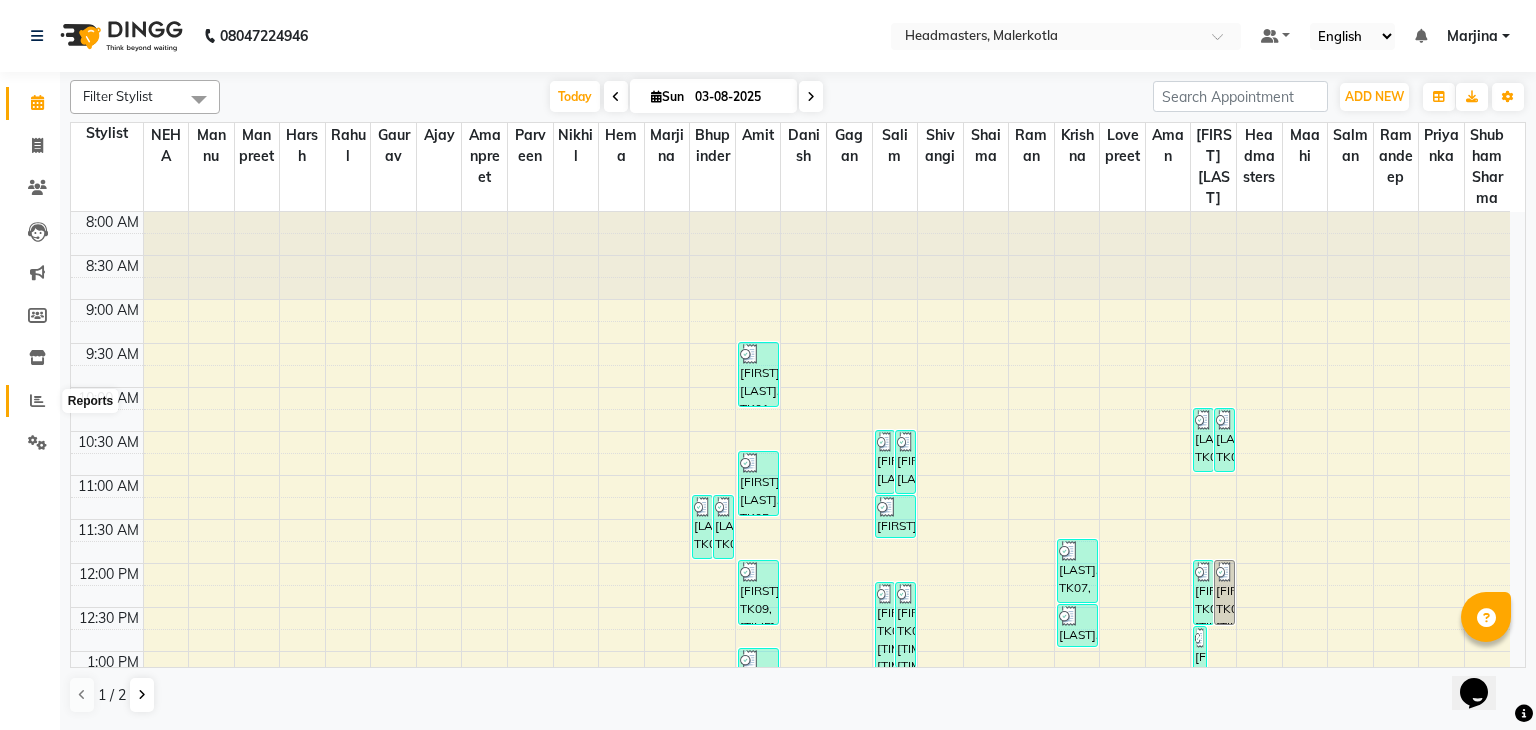 click 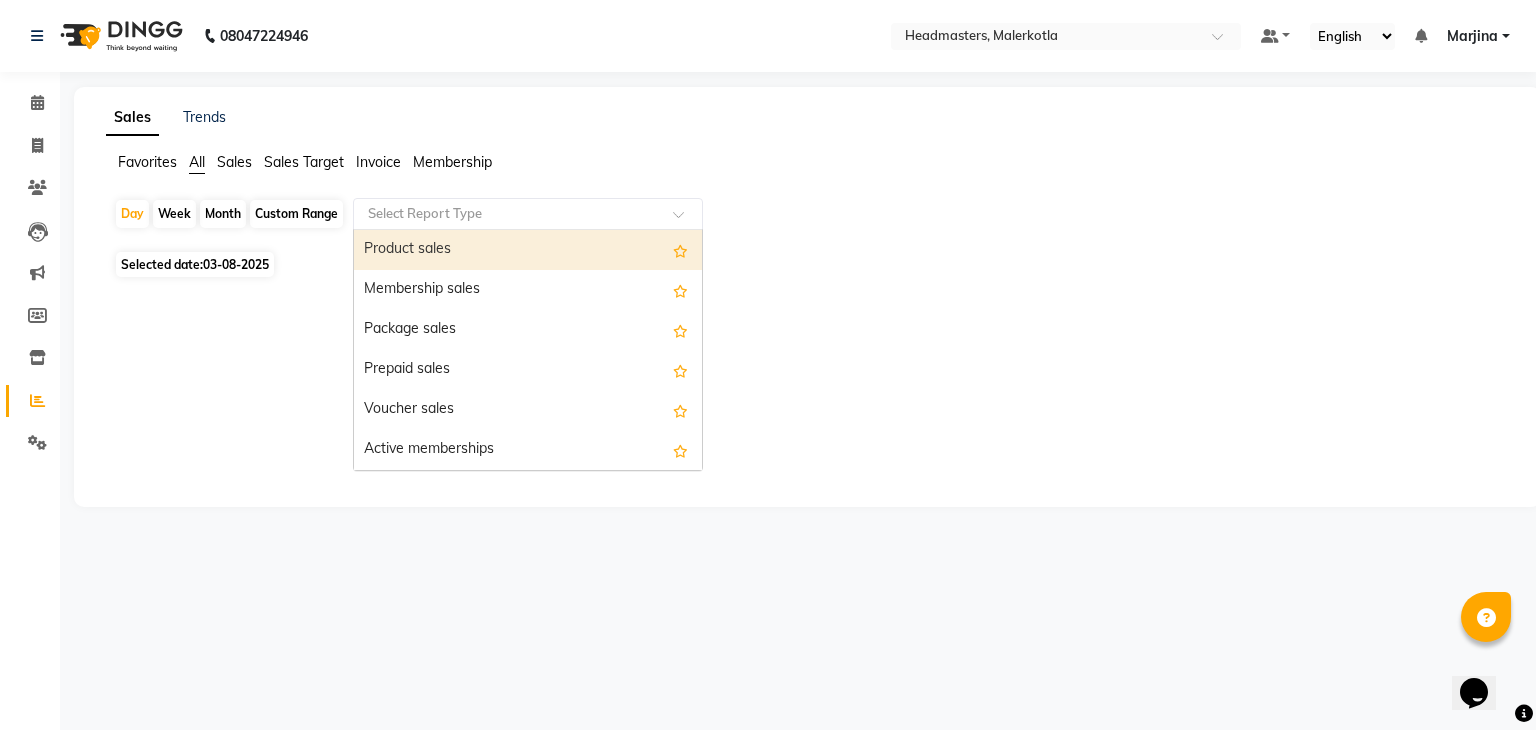 click 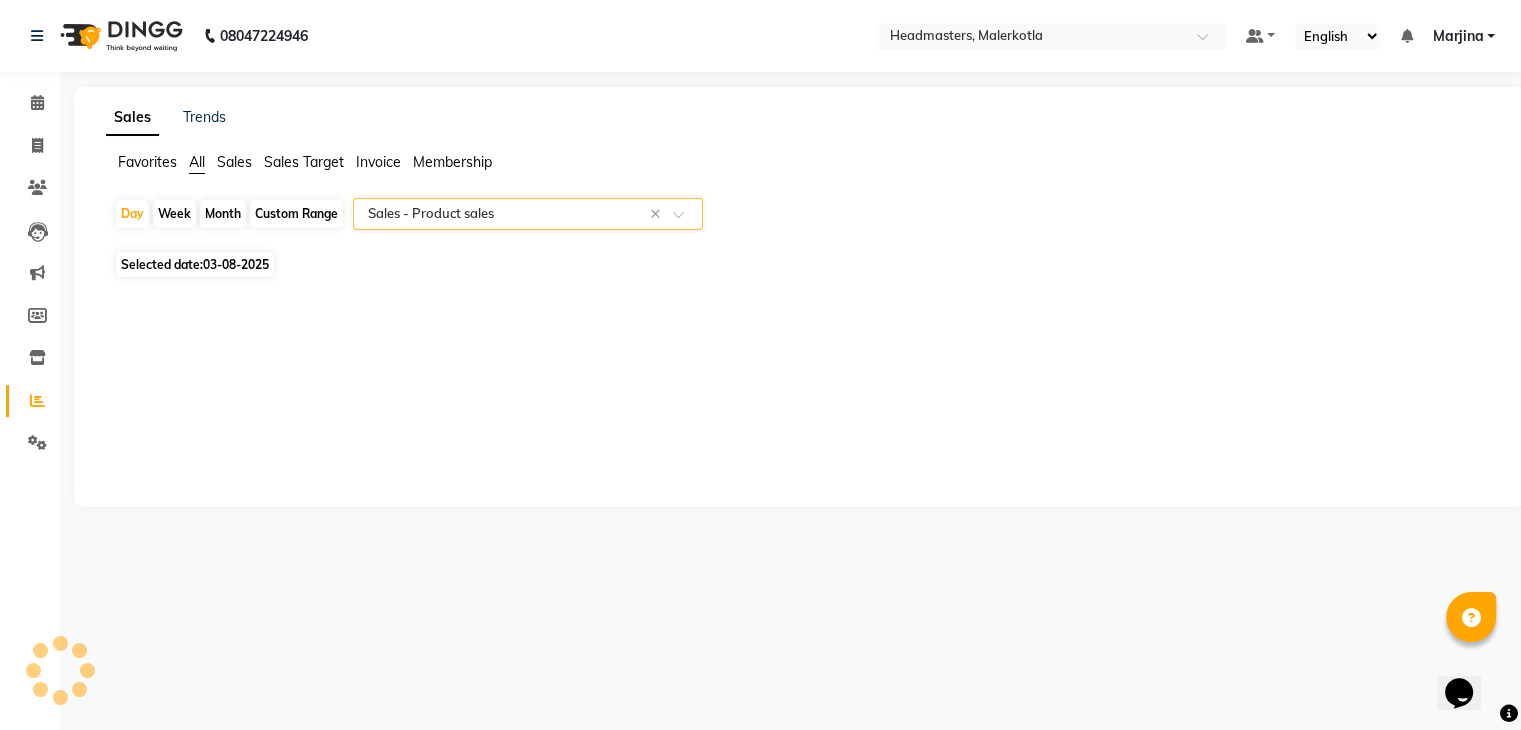 select on "csv" 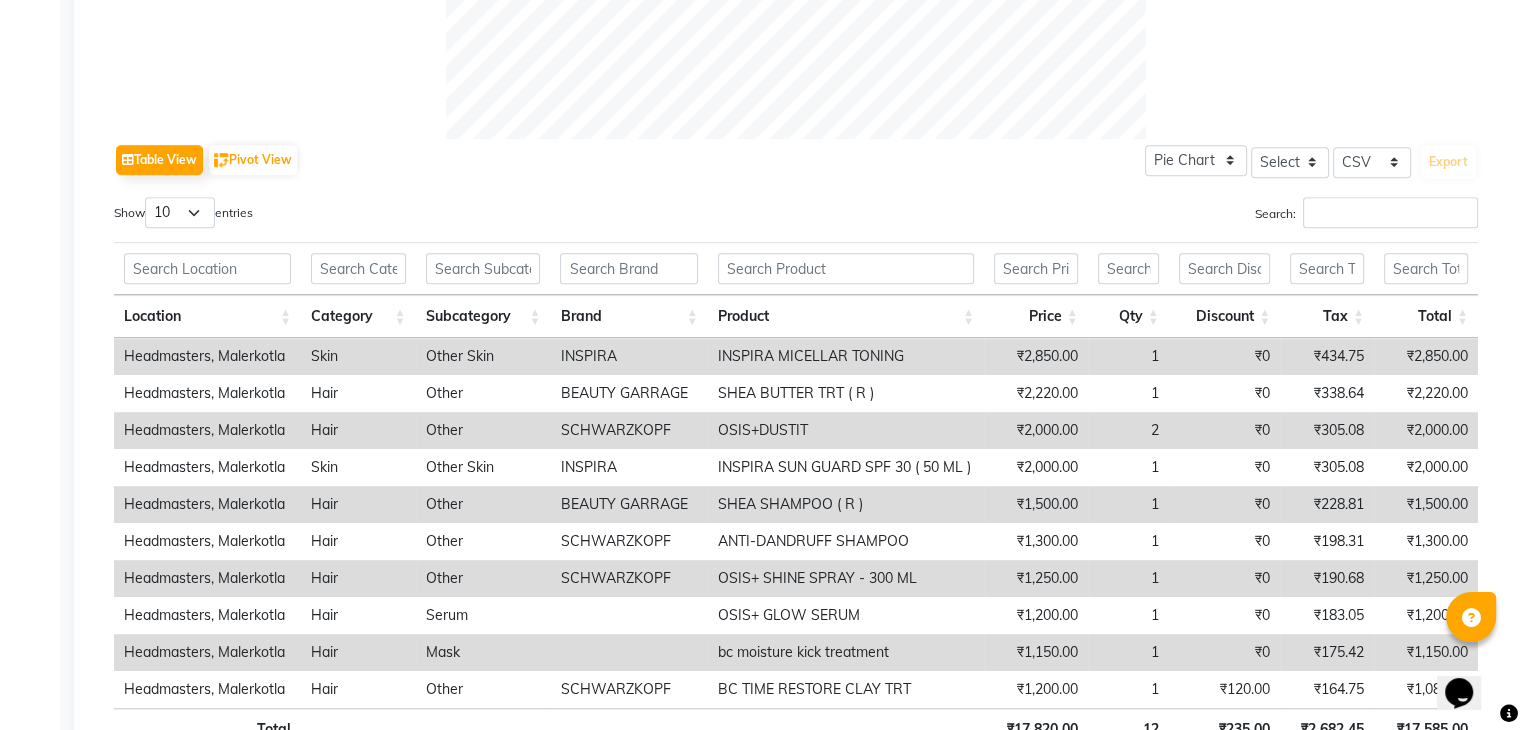 scroll, scrollTop: 1026, scrollLeft: 0, axis: vertical 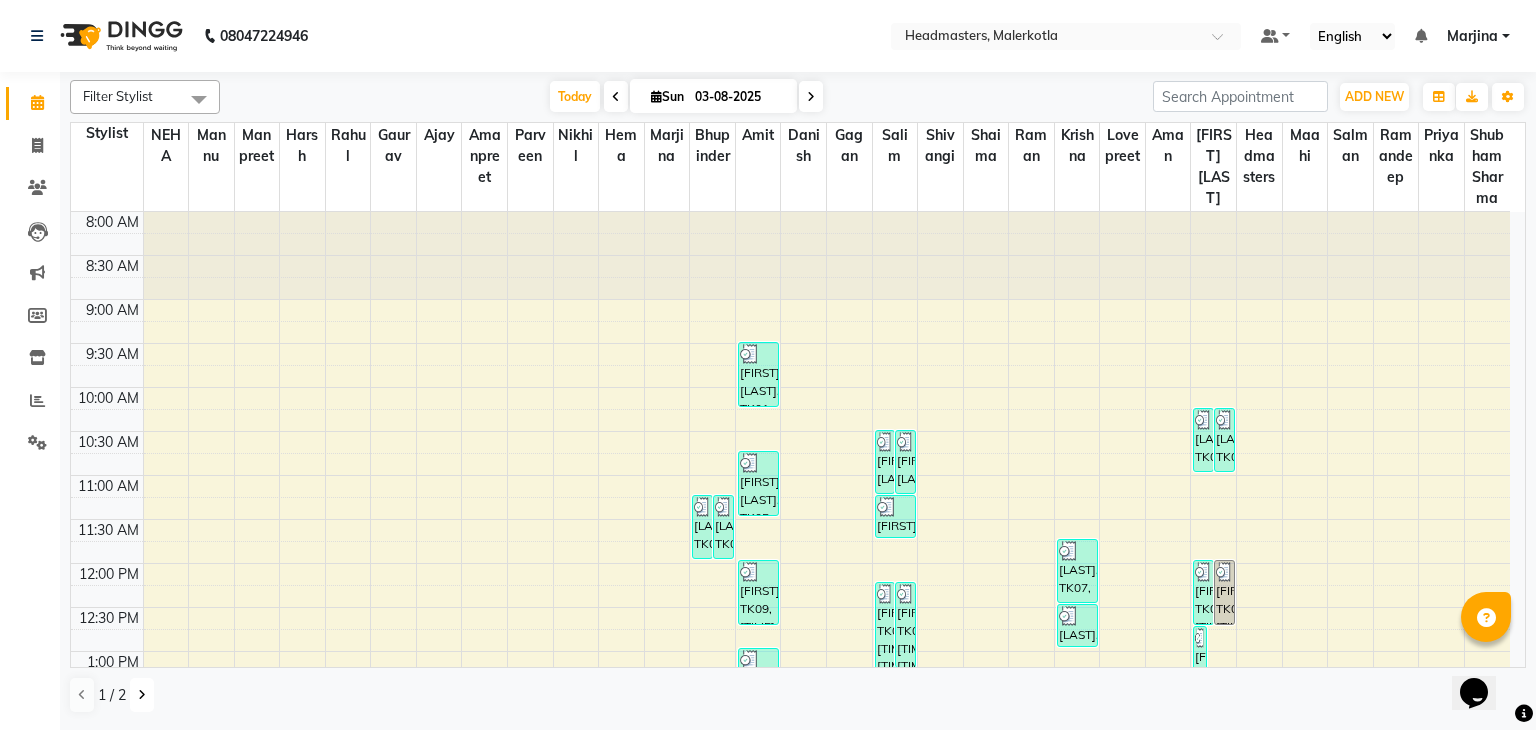 click at bounding box center [142, 695] 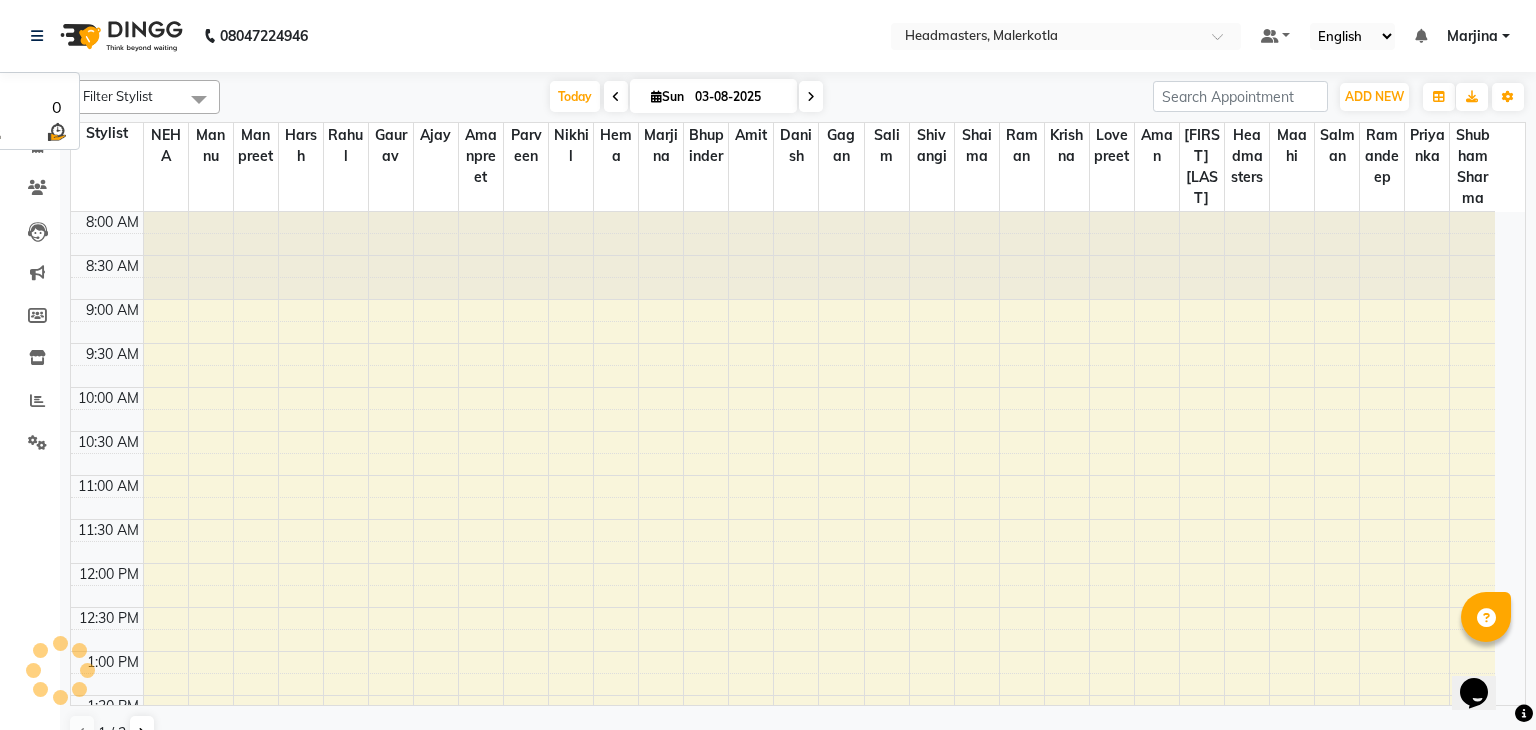 select on "en" 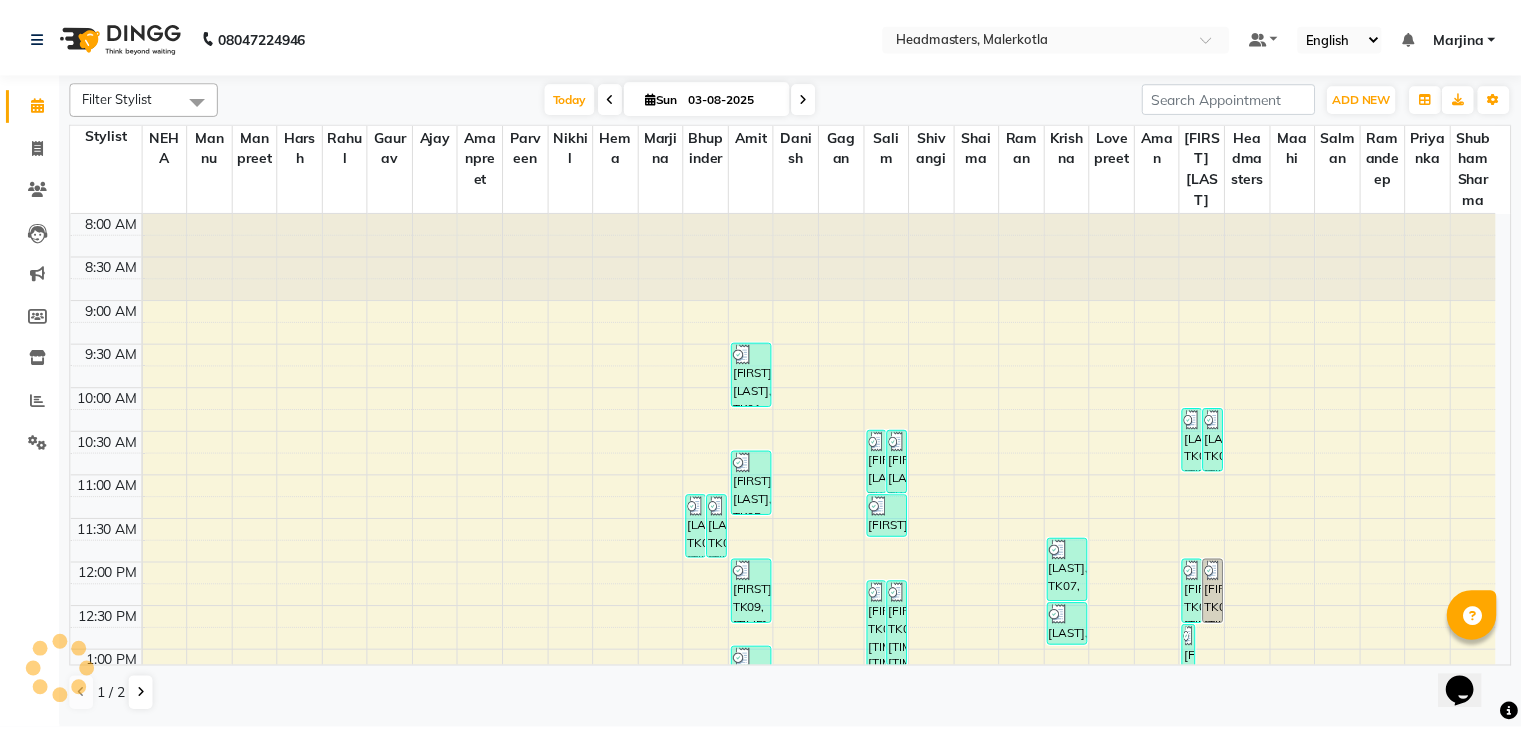 scroll, scrollTop: 0, scrollLeft: 0, axis: both 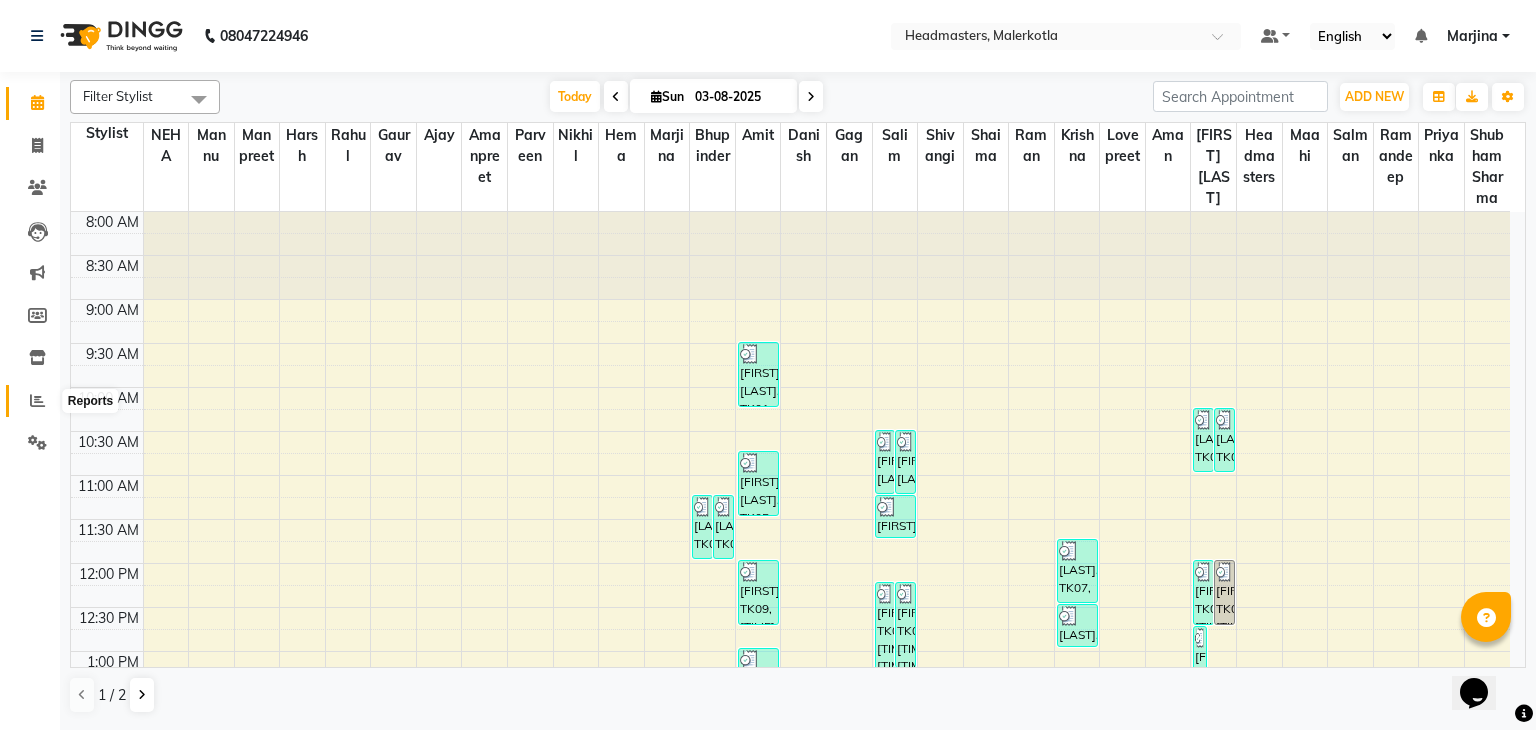 click 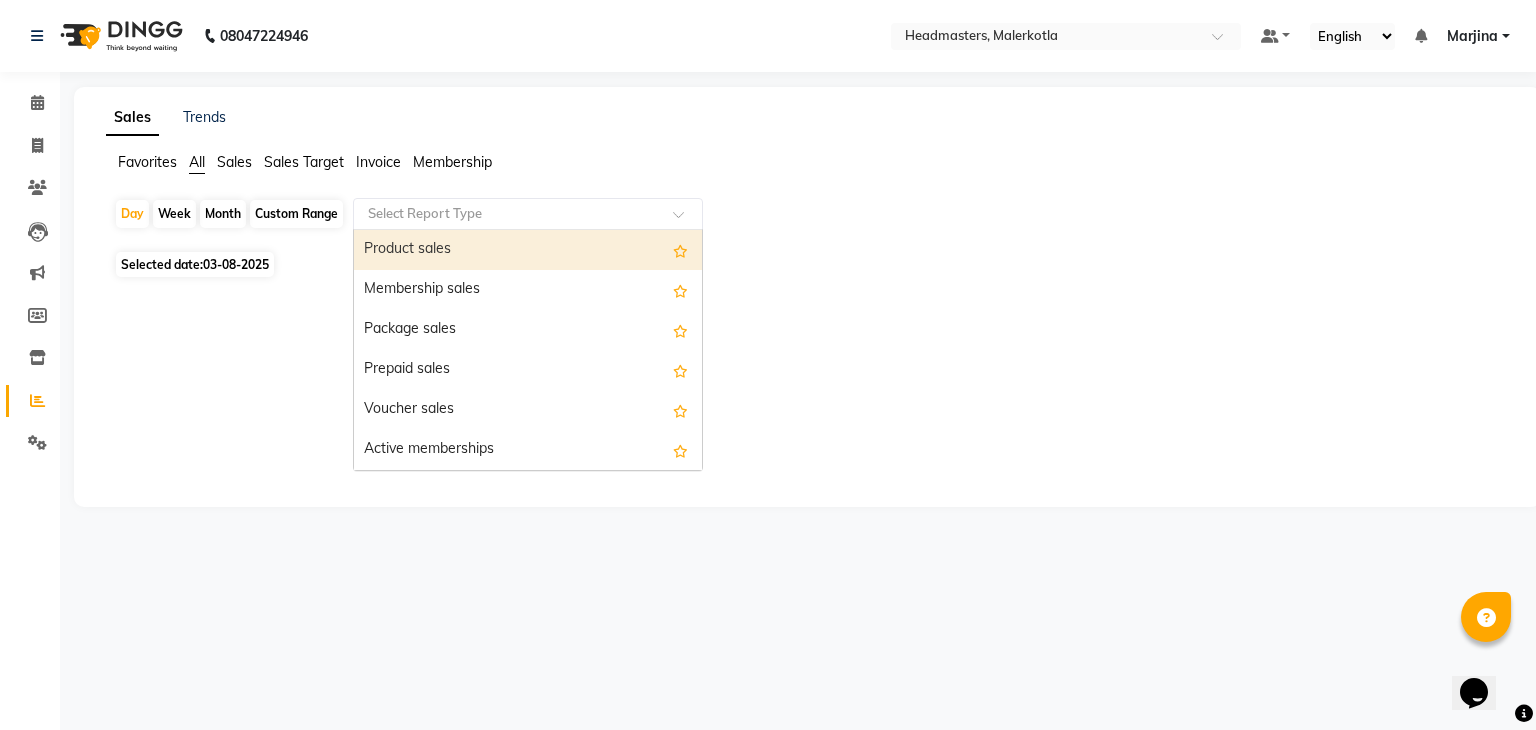 click 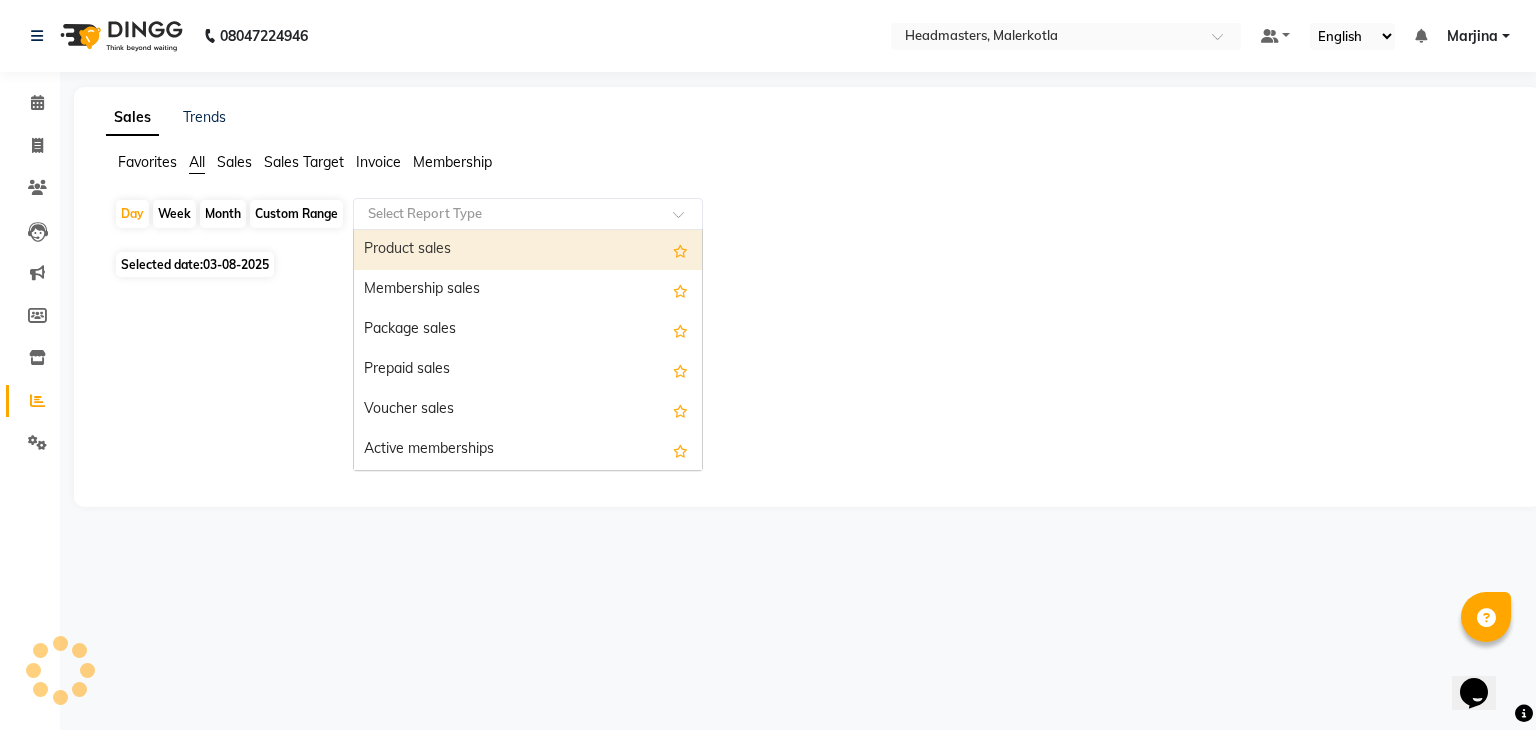 click on "Product sales" at bounding box center [528, 250] 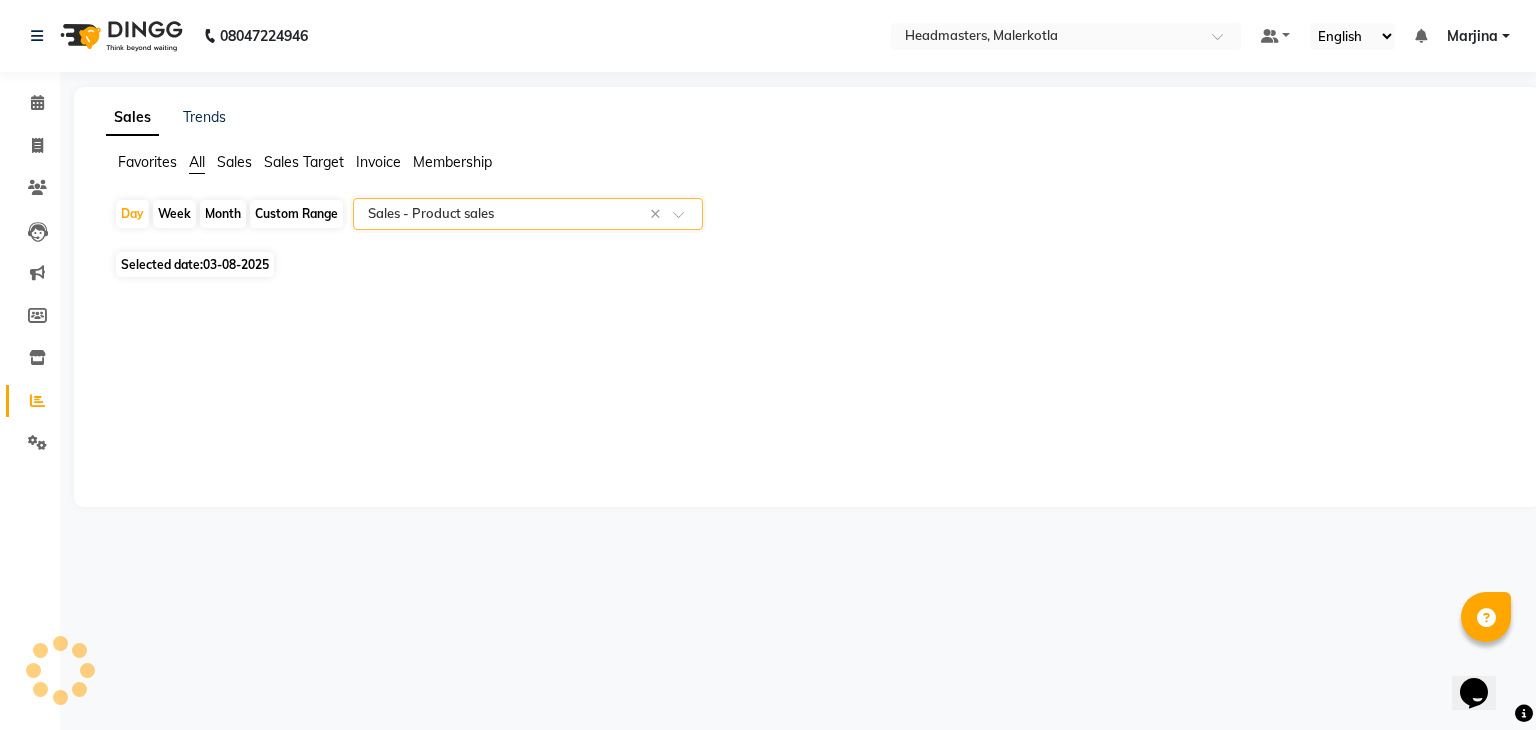 select on "csv" 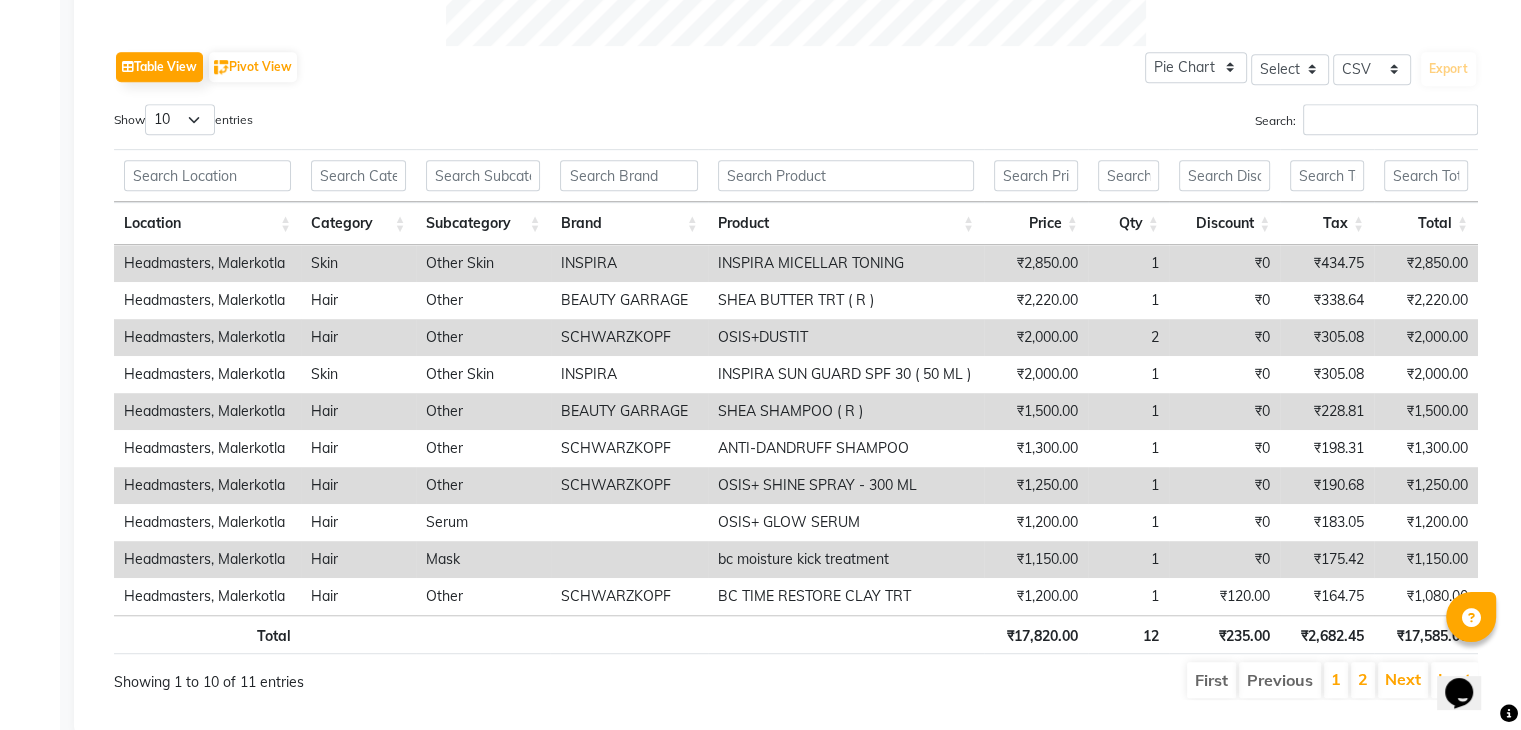 scroll, scrollTop: 979, scrollLeft: 0, axis: vertical 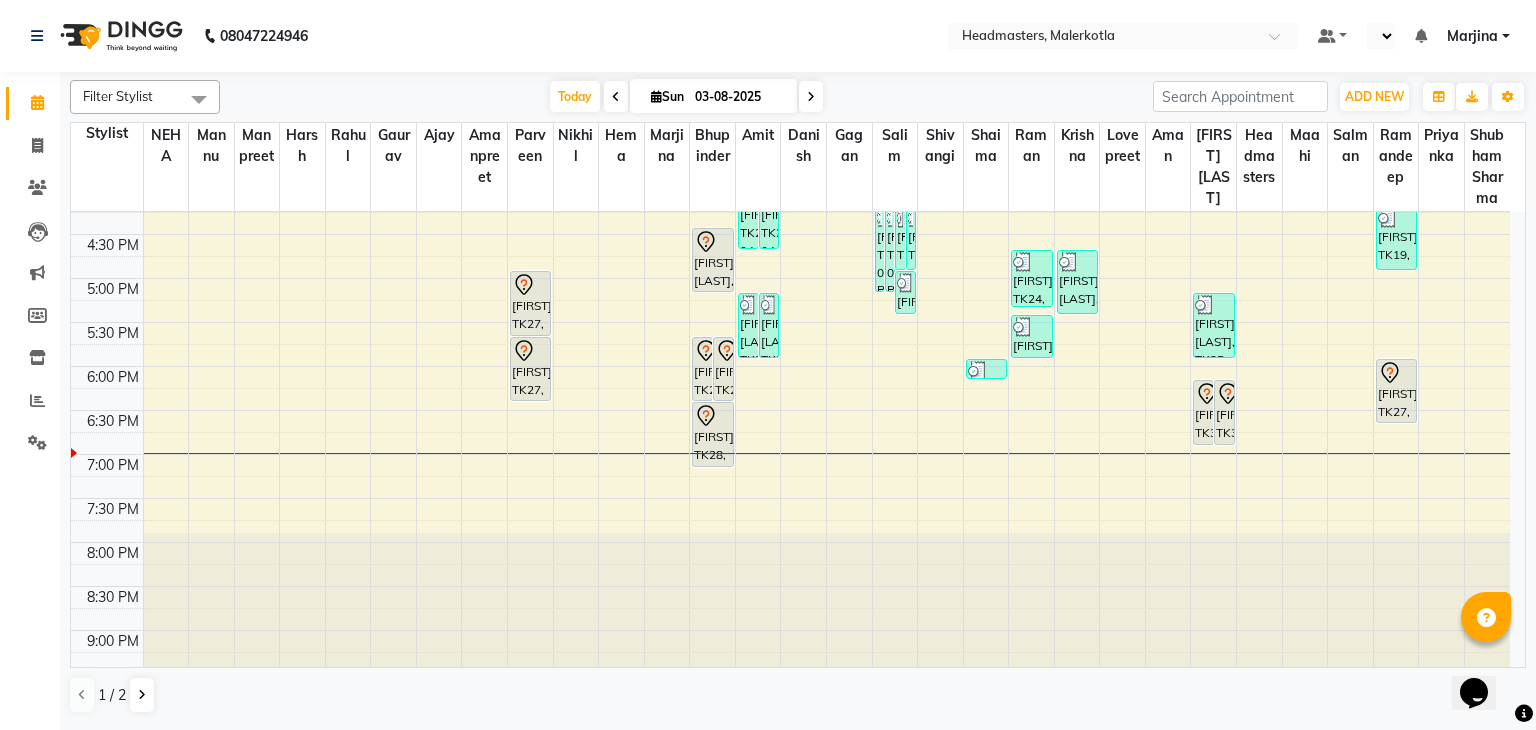 select on "en" 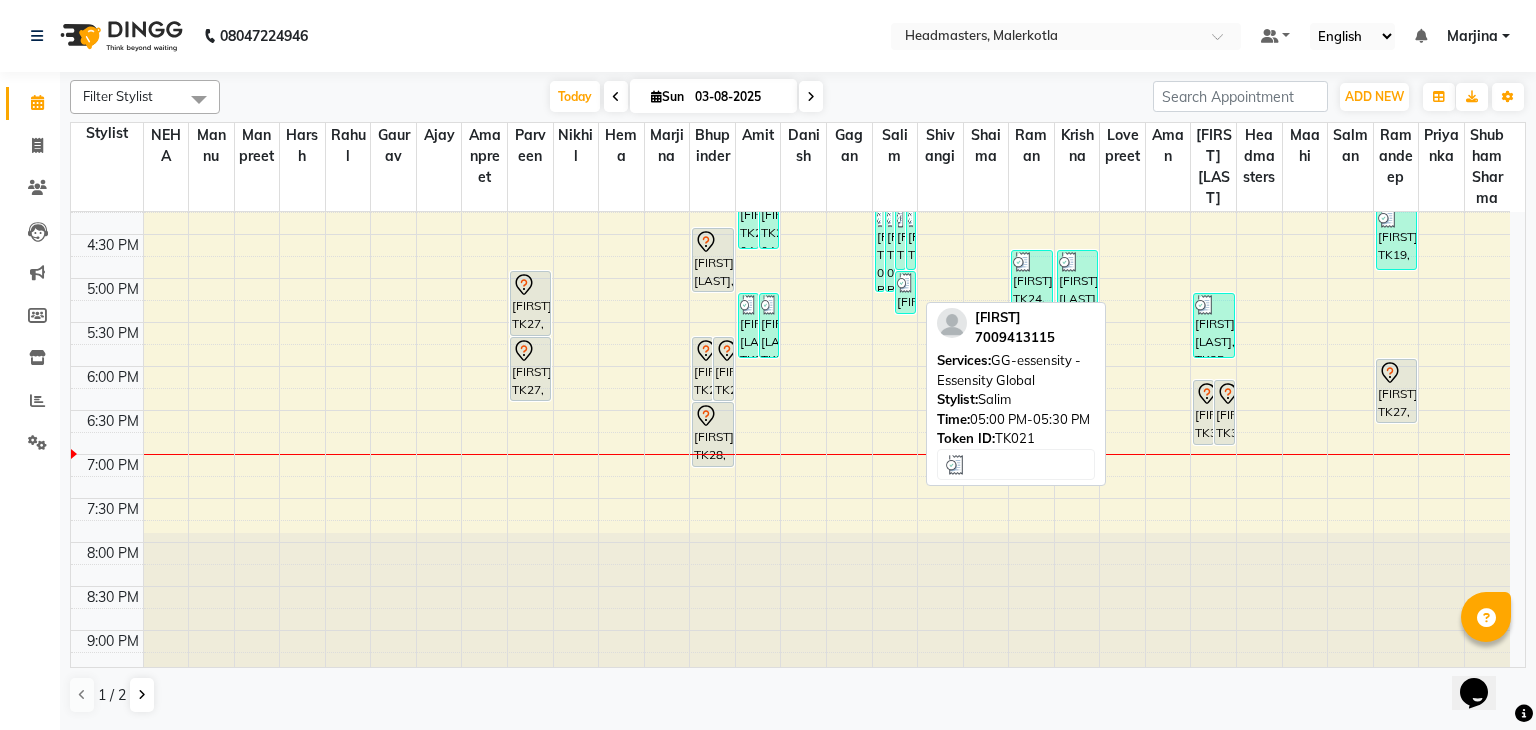 click on "[FIRST], TK21, 05:00 PM-05:30 PM, GG-essensity - Essensity Global" at bounding box center (905, 292) 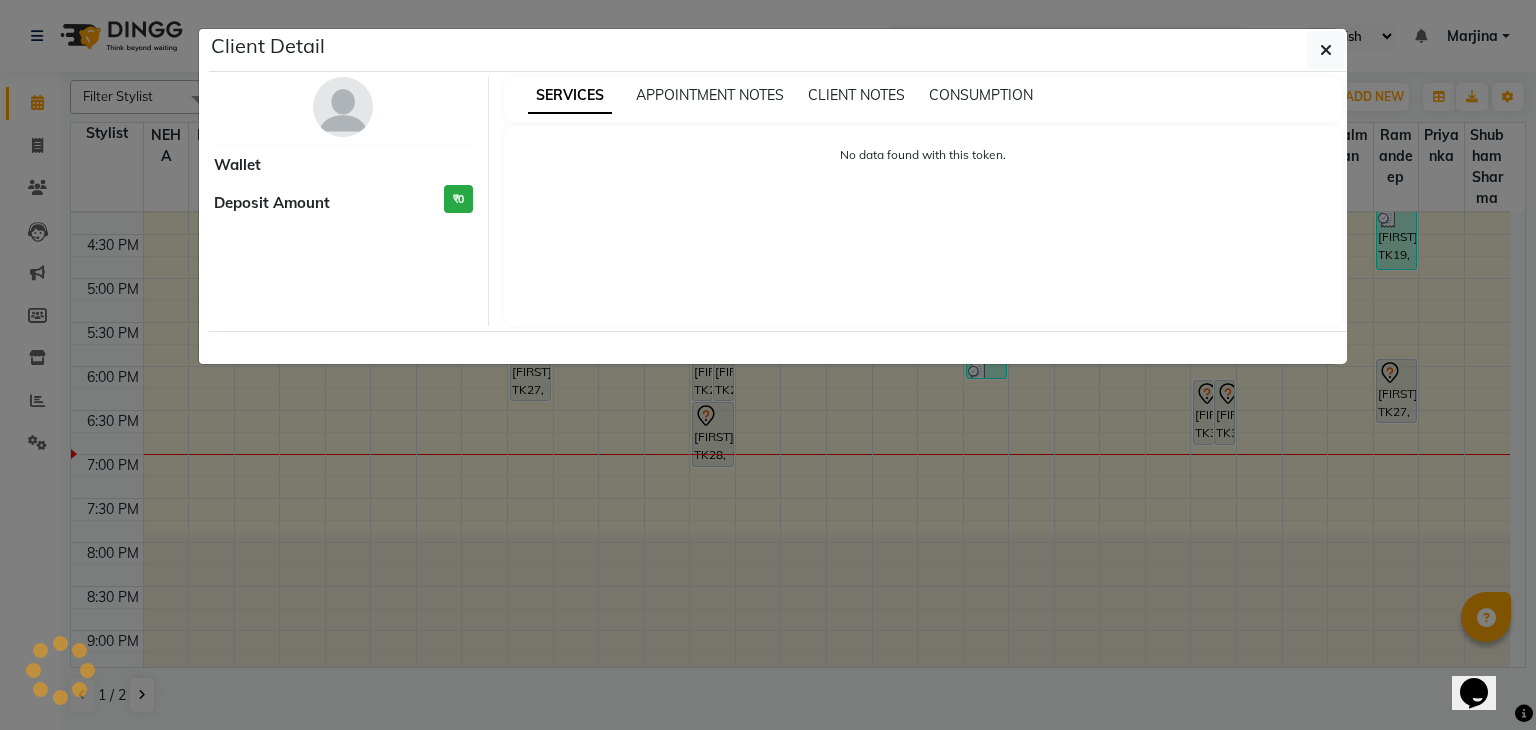 select on "3" 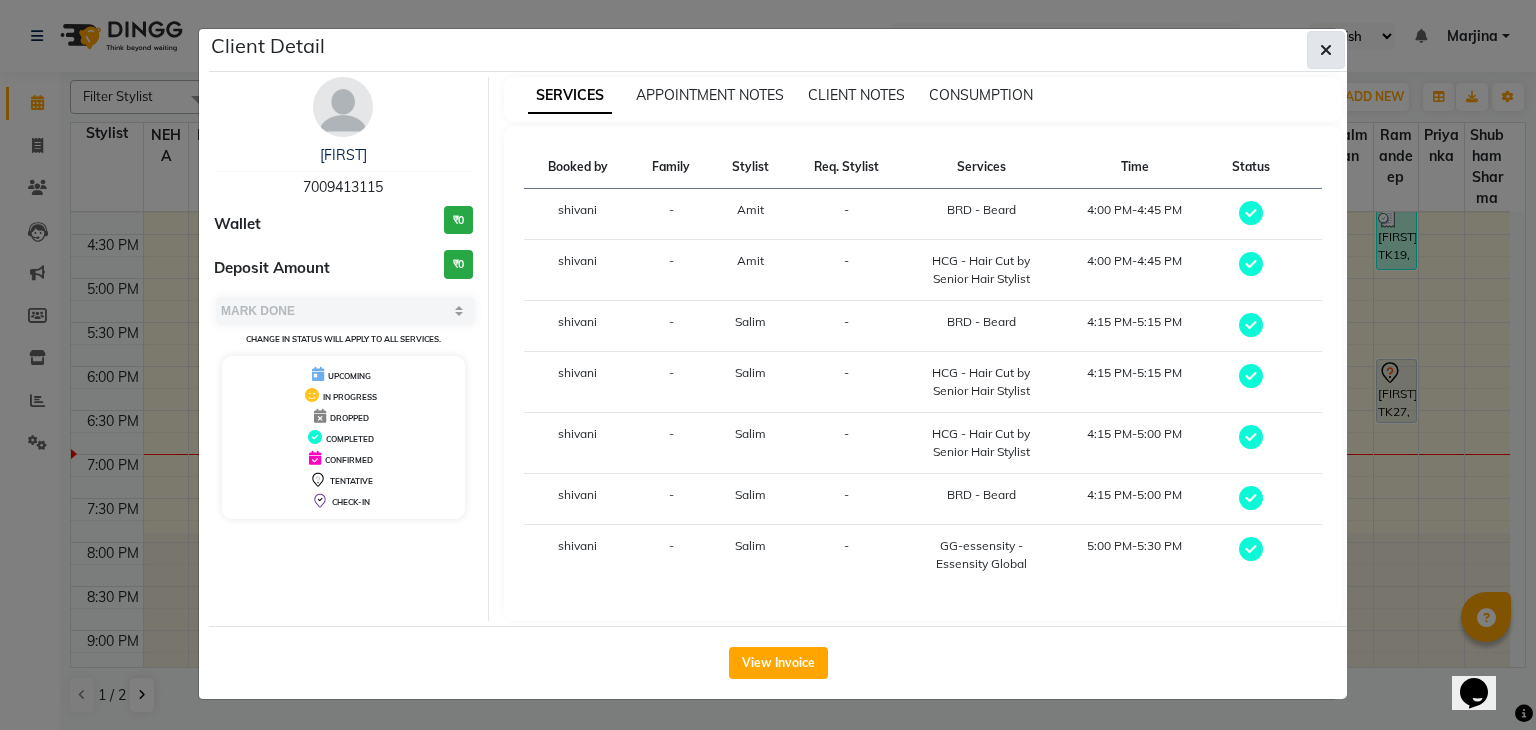 click 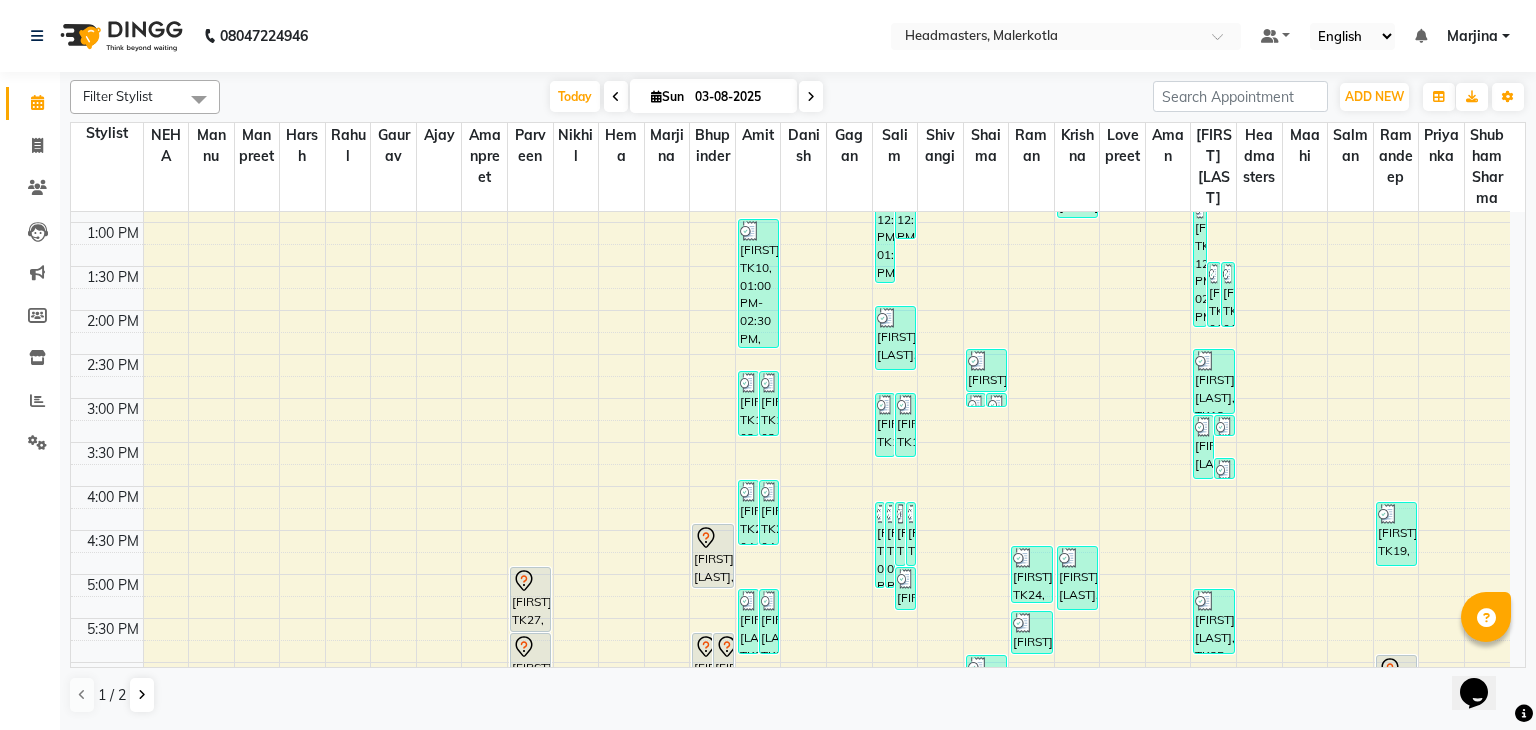 scroll, scrollTop: 394, scrollLeft: 0, axis: vertical 